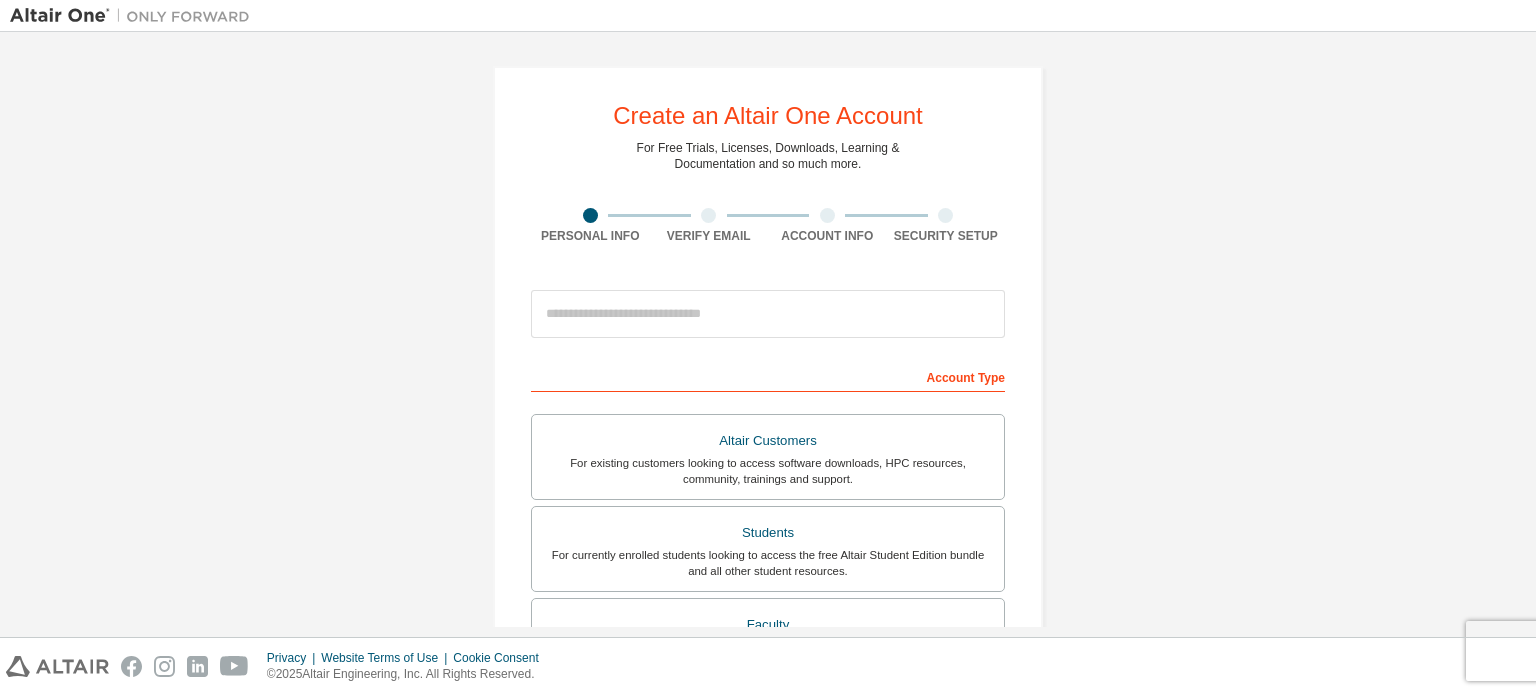scroll, scrollTop: 0, scrollLeft: 0, axis: both 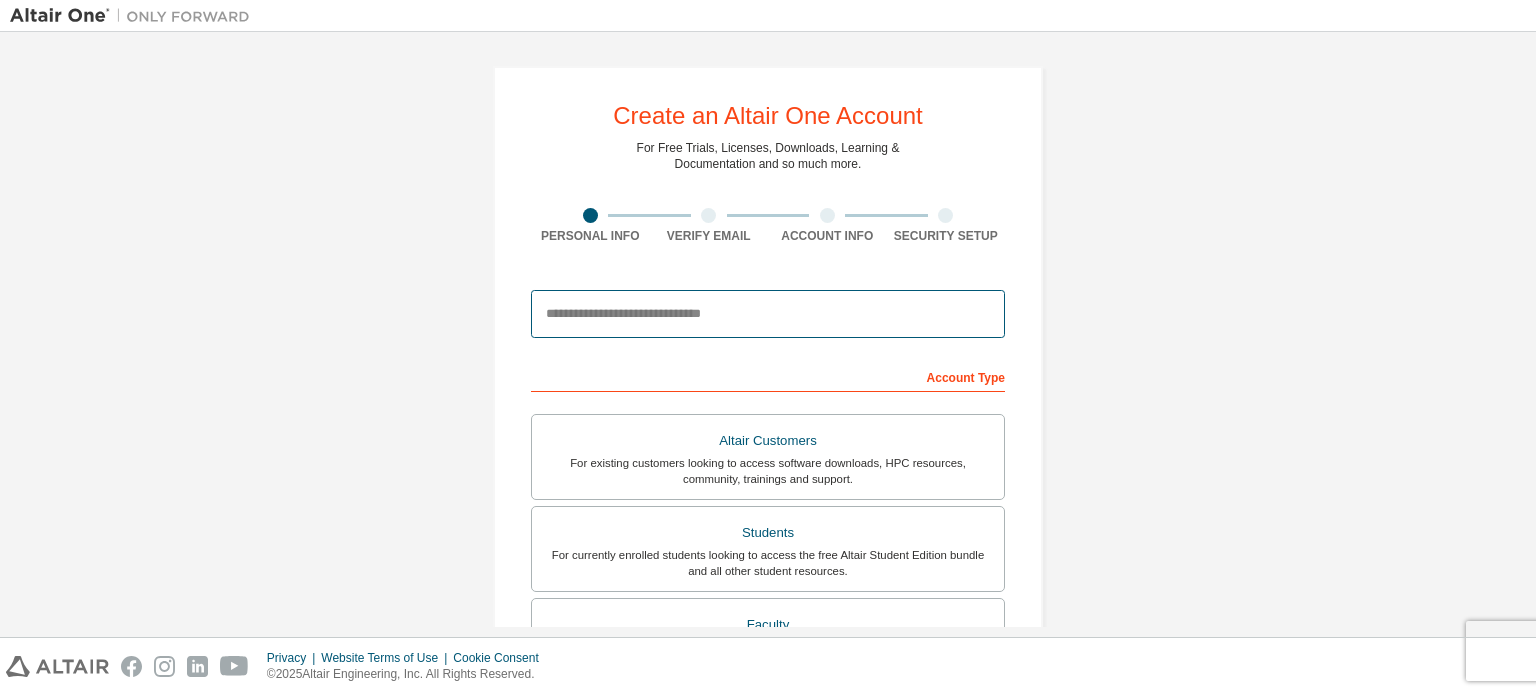 click at bounding box center (768, 314) 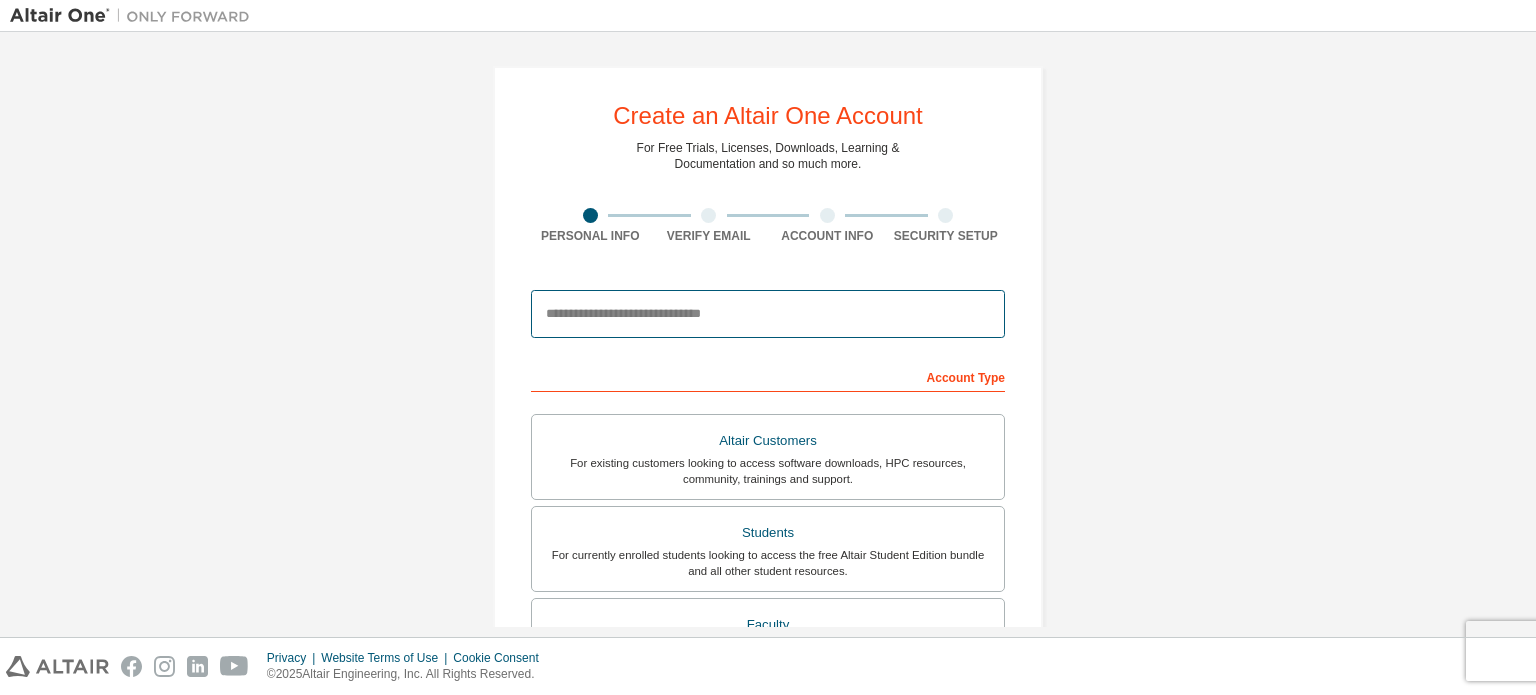 type on "**********" 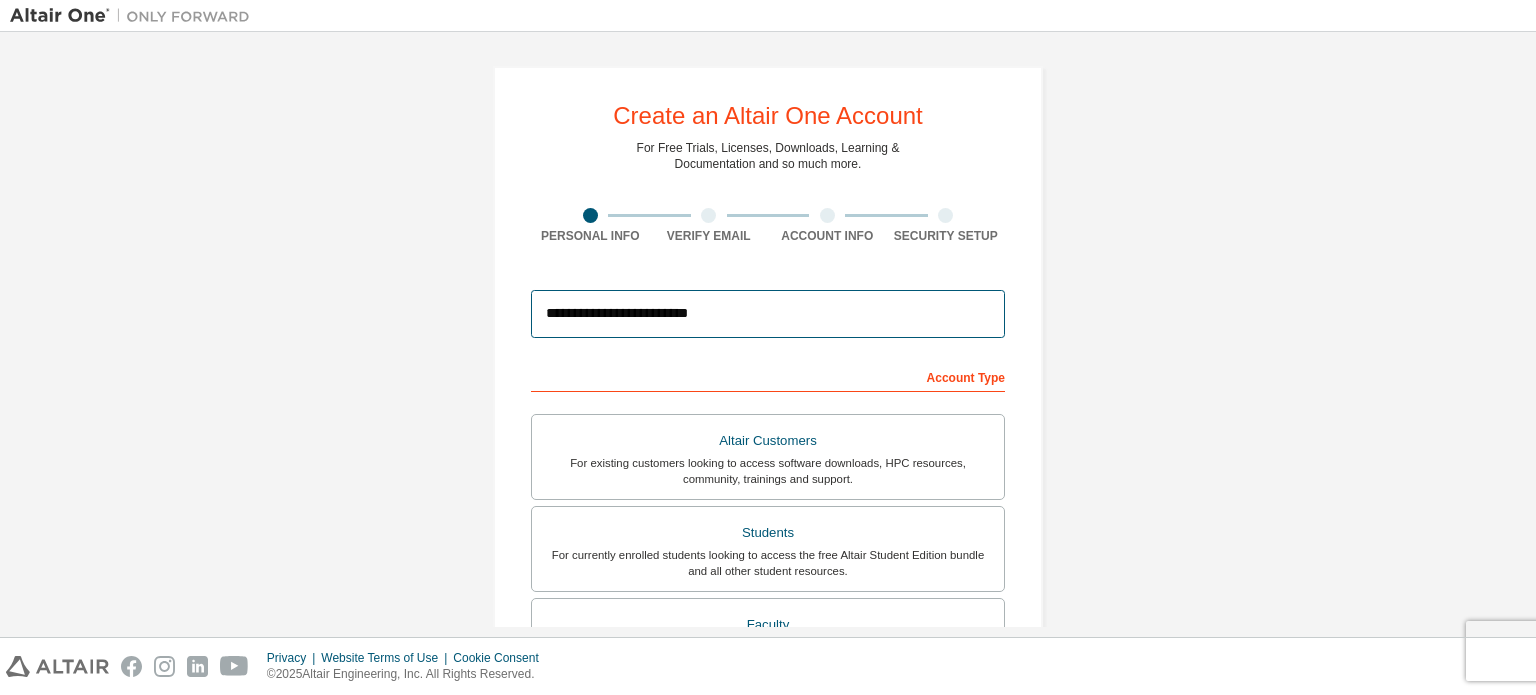click on "**********" at bounding box center (768, 314) 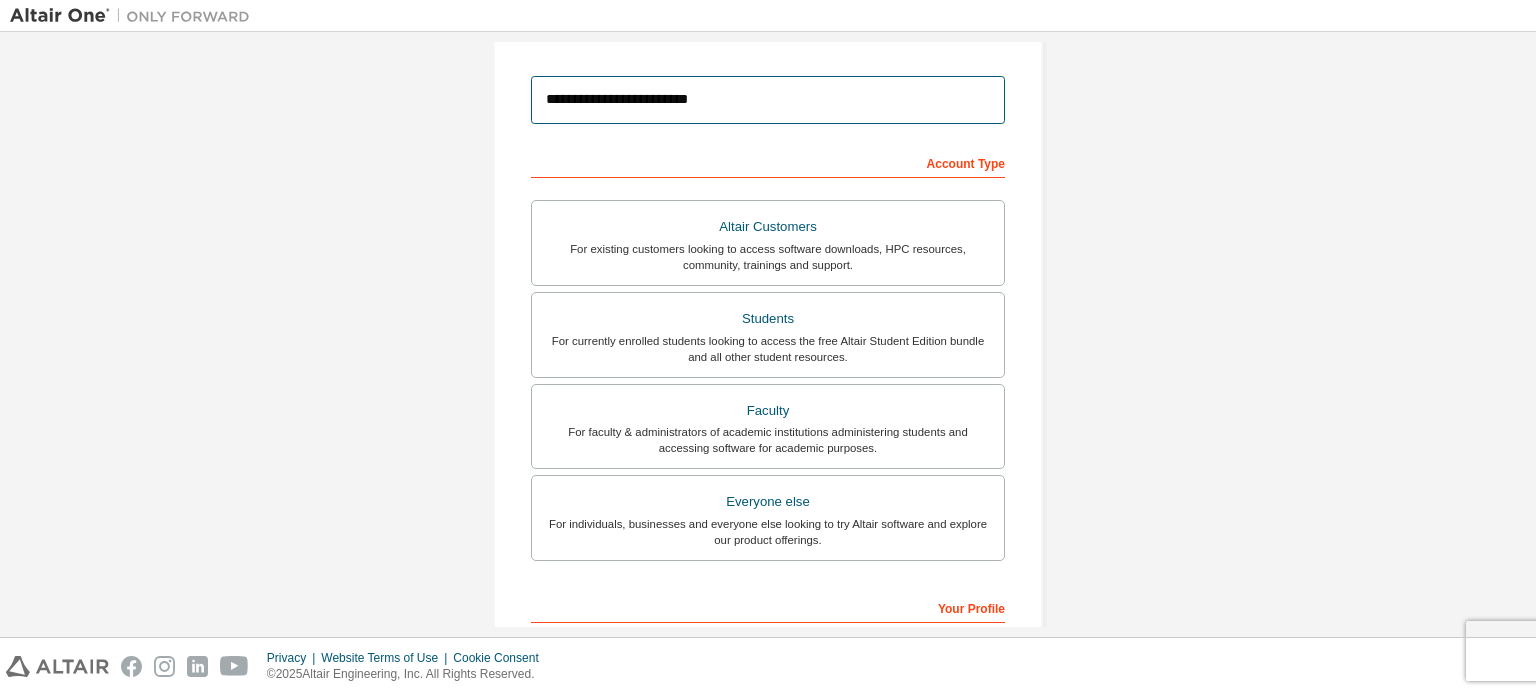 scroll, scrollTop: 223, scrollLeft: 0, axis: vertical 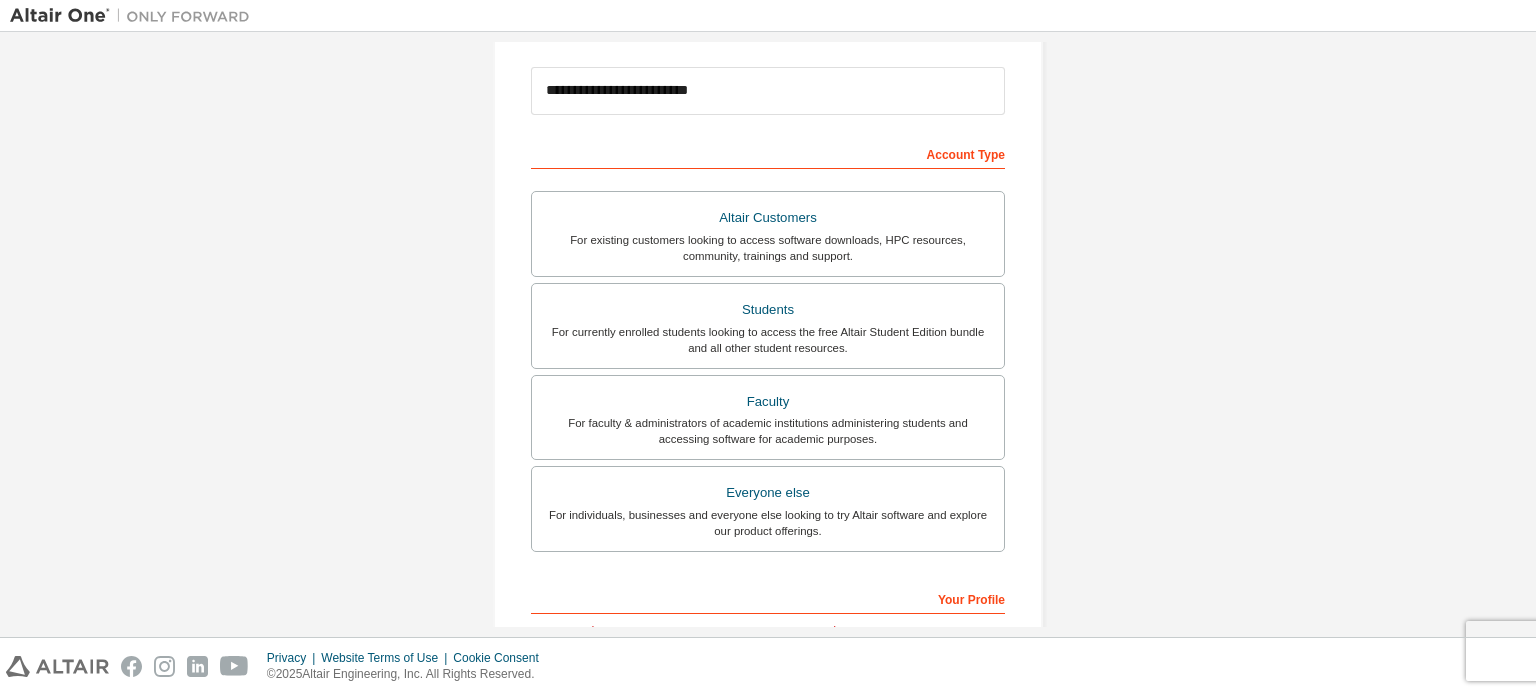click on "Students" at bounding box center [768, 310] 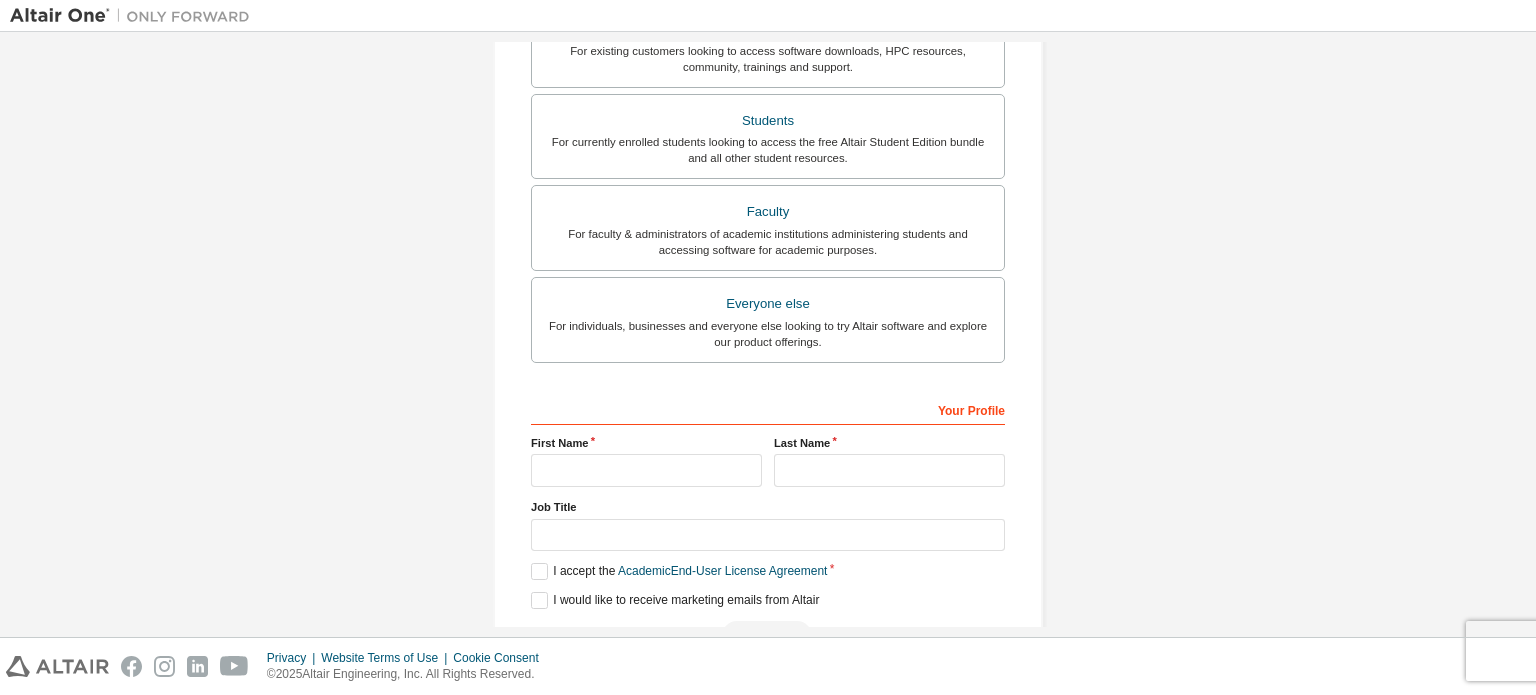 scroll, scrollTop: 538, scrollLeft: 0, axis: vertical 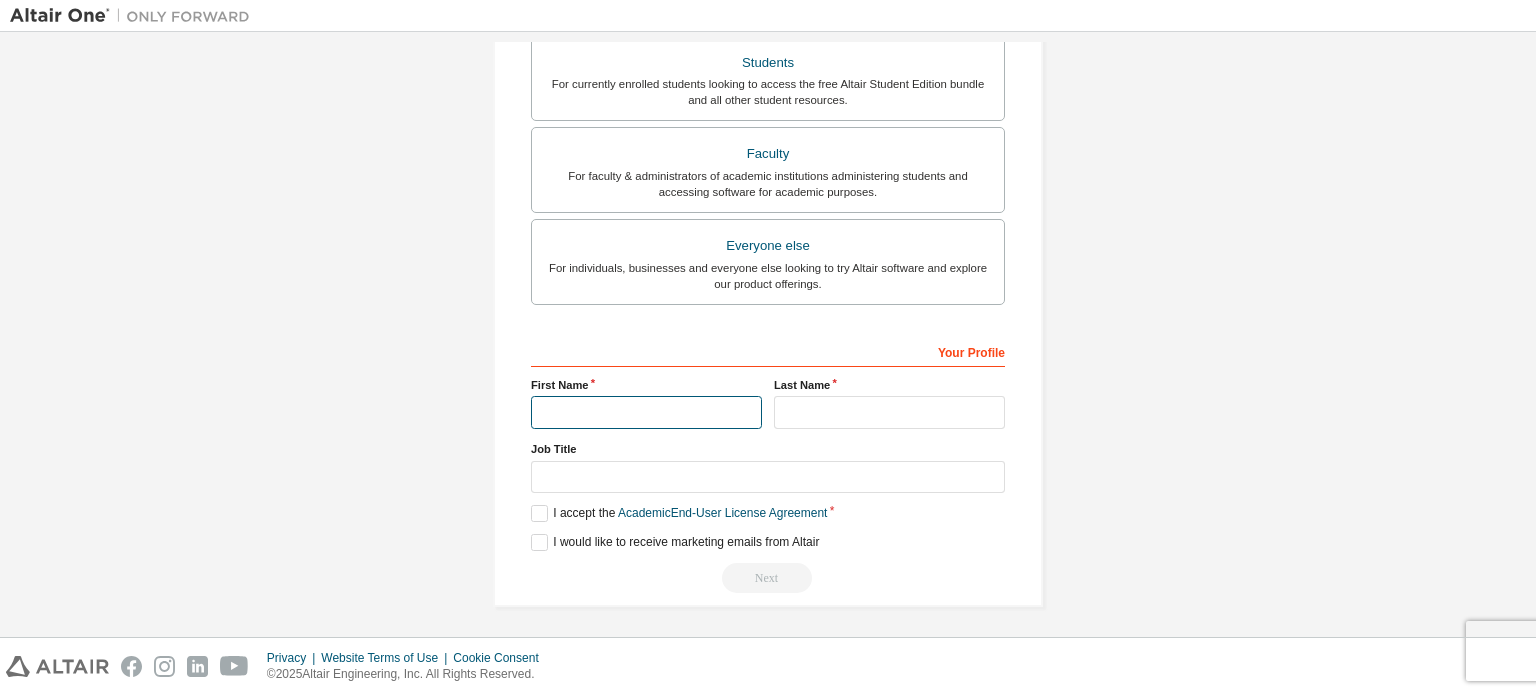 click at bounding box center [646, 412] 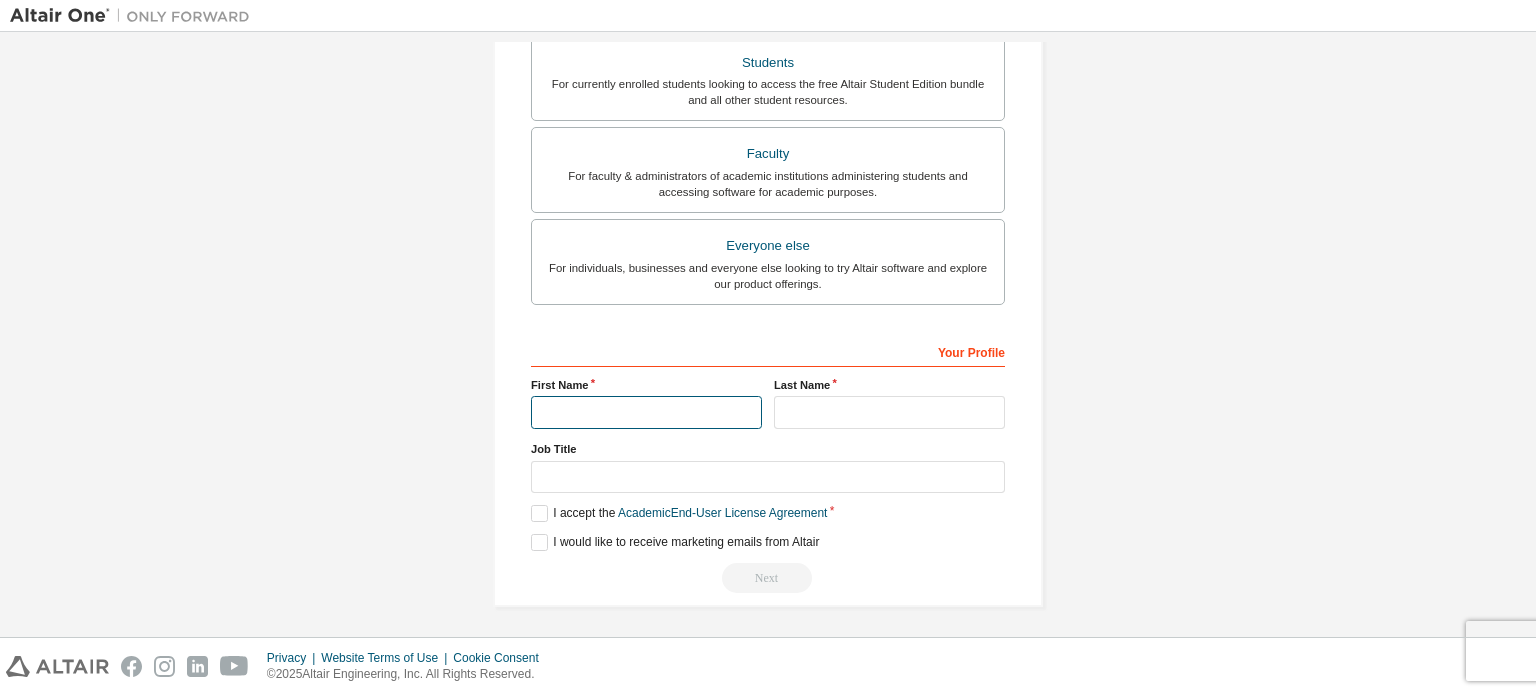 type on "*" 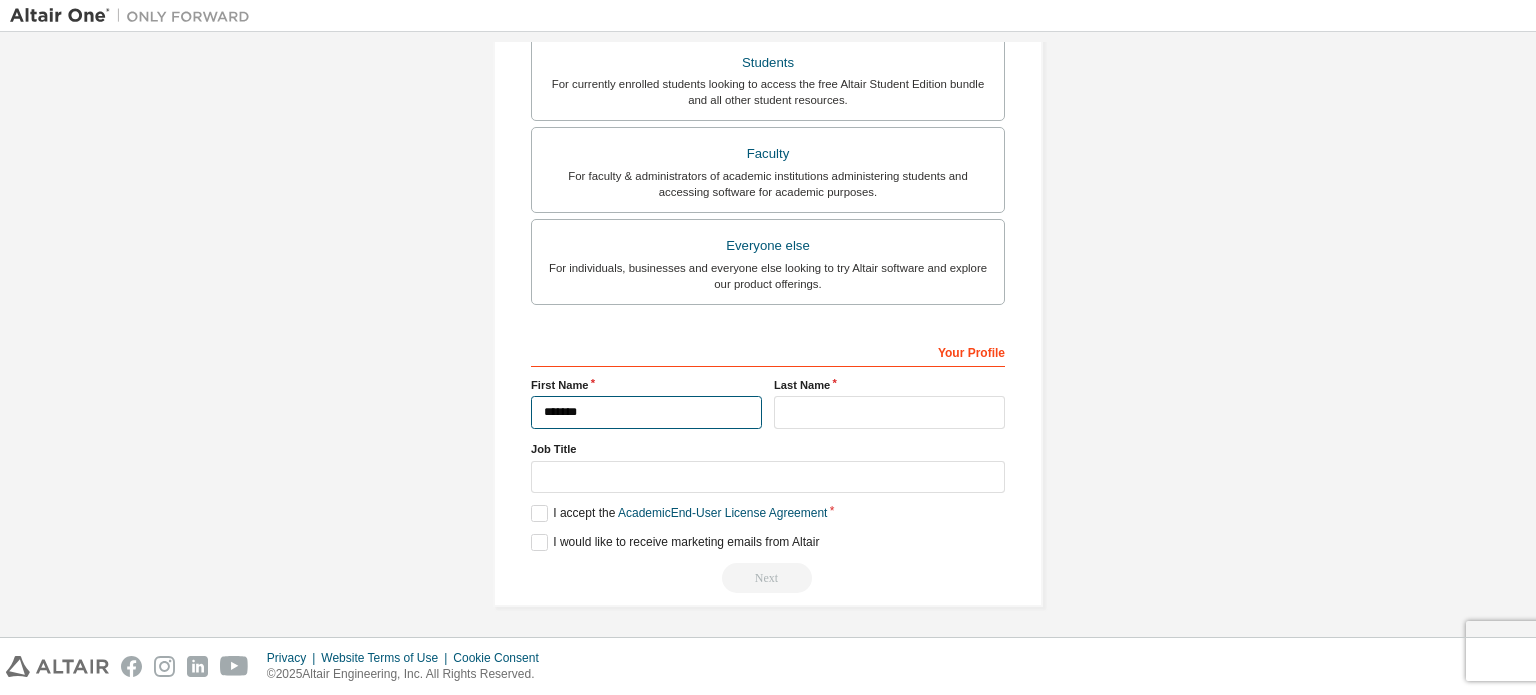 type on "*******" 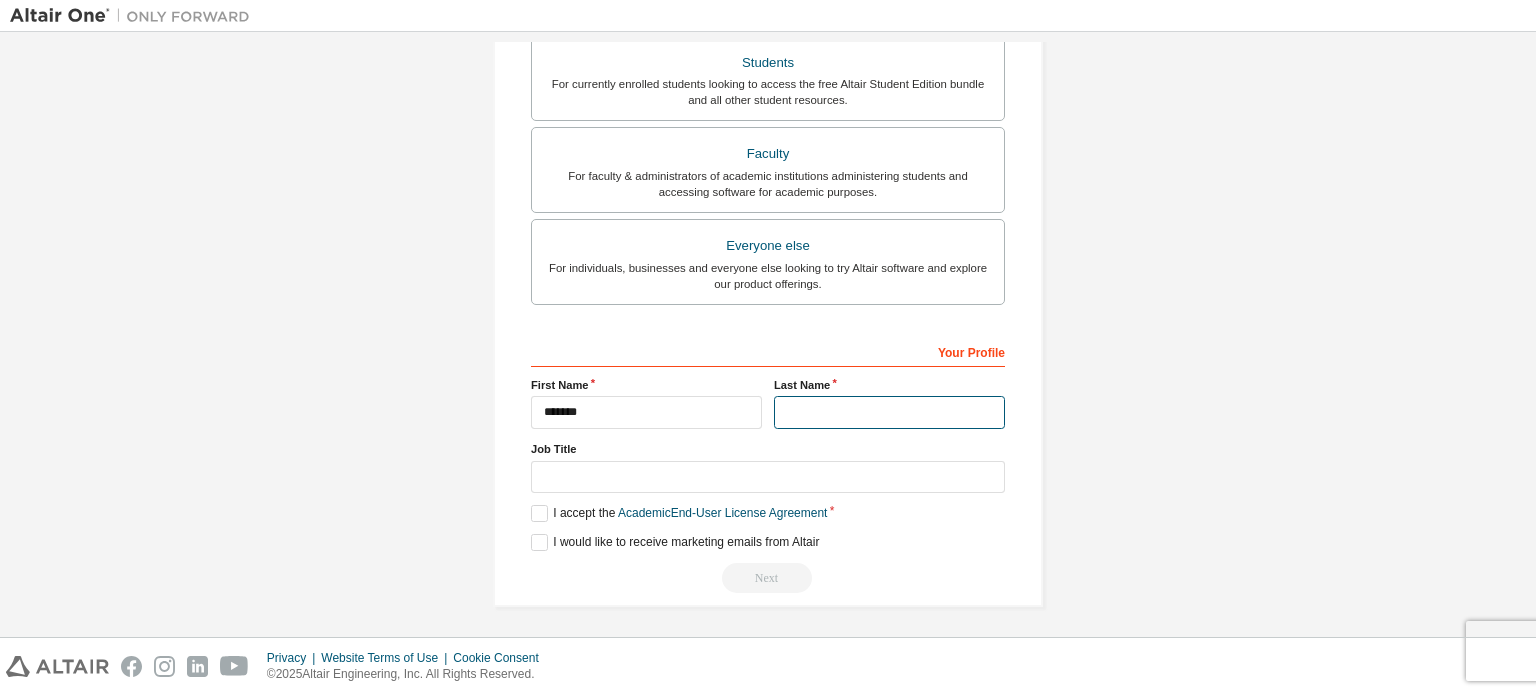 click at bounding box center (889, 412) 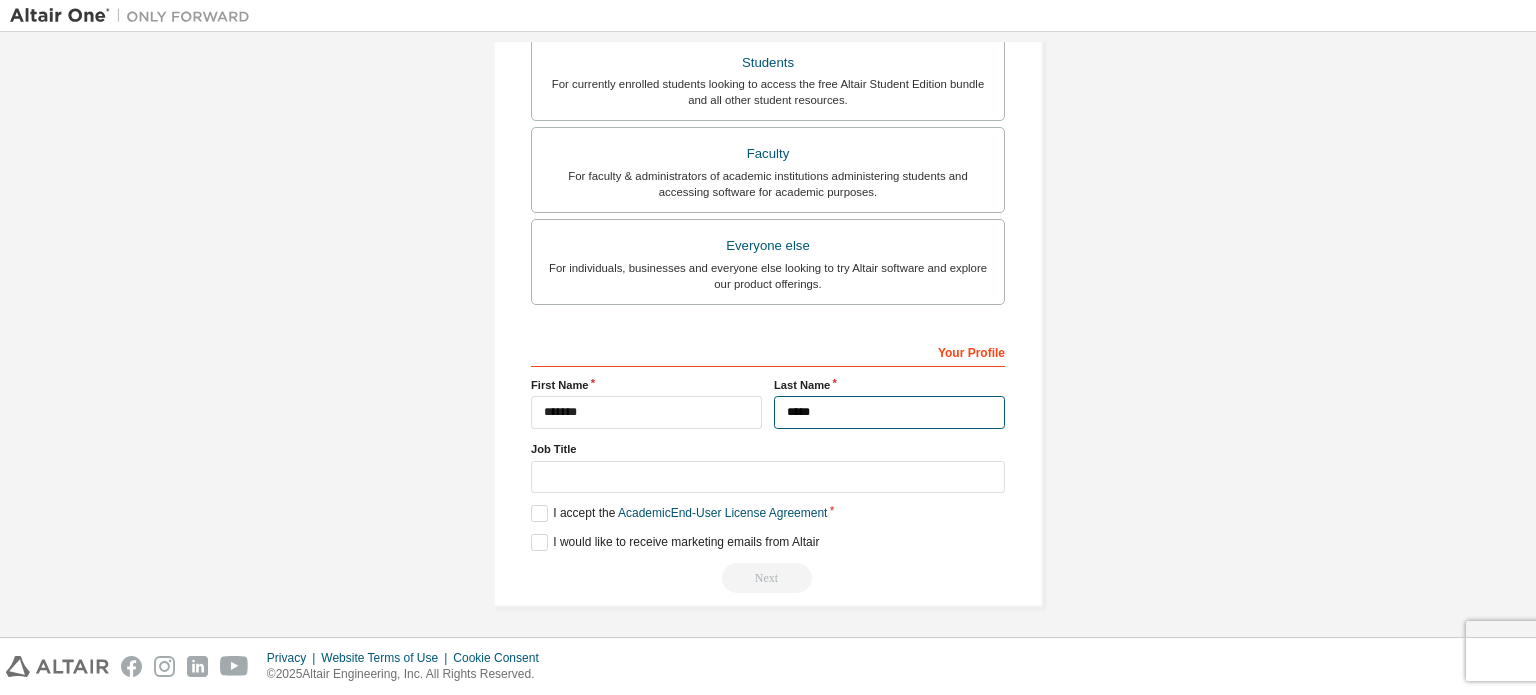 type on "*****" 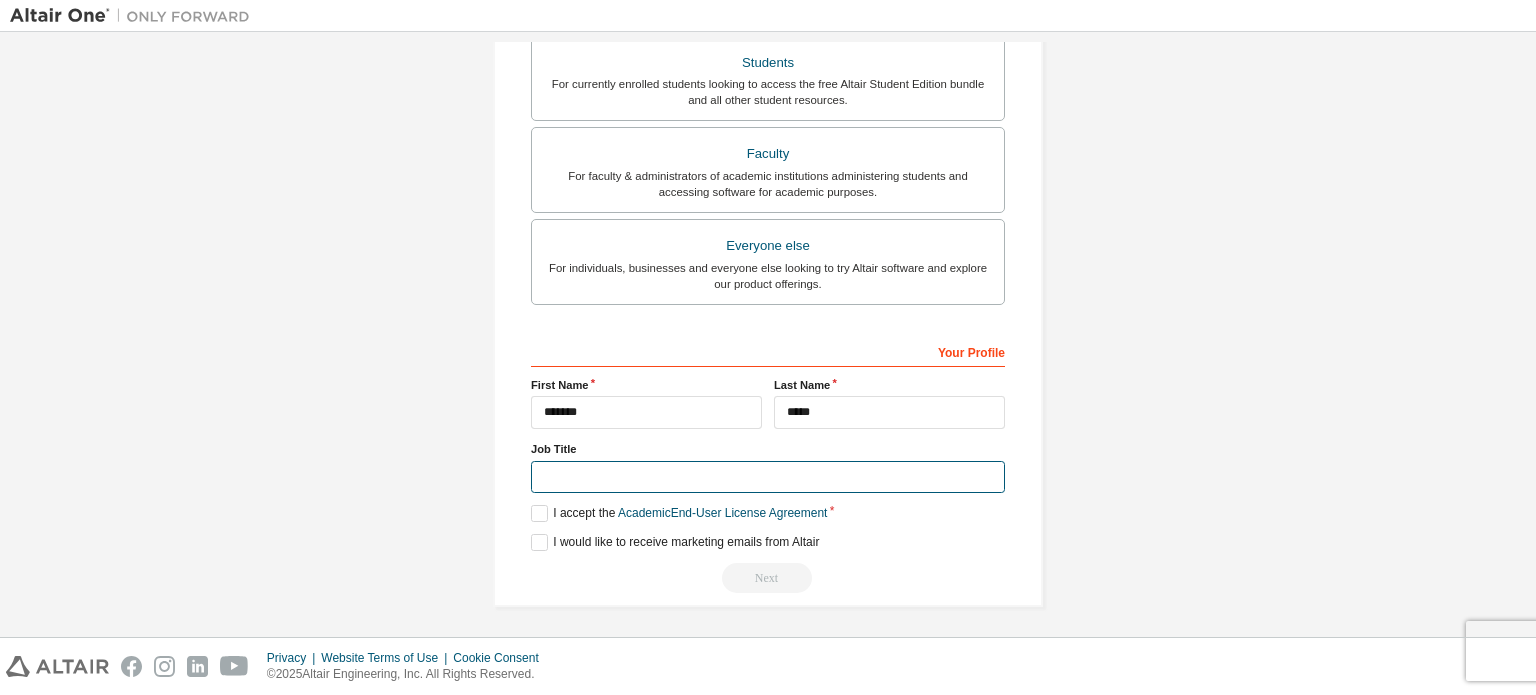 click at bounding box center [768, 477] 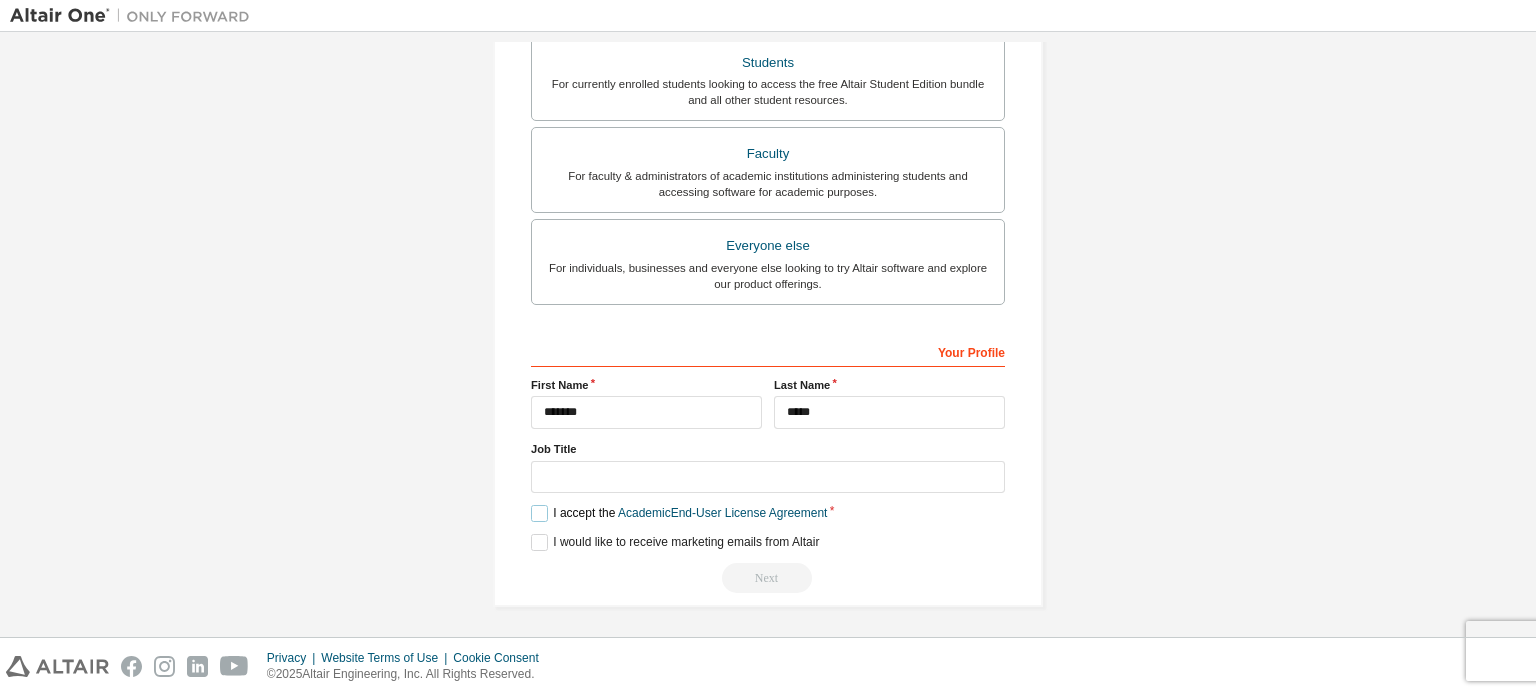 click on "I accept the   Academic   End-User License Agreement" at bounding box center (679, 513) 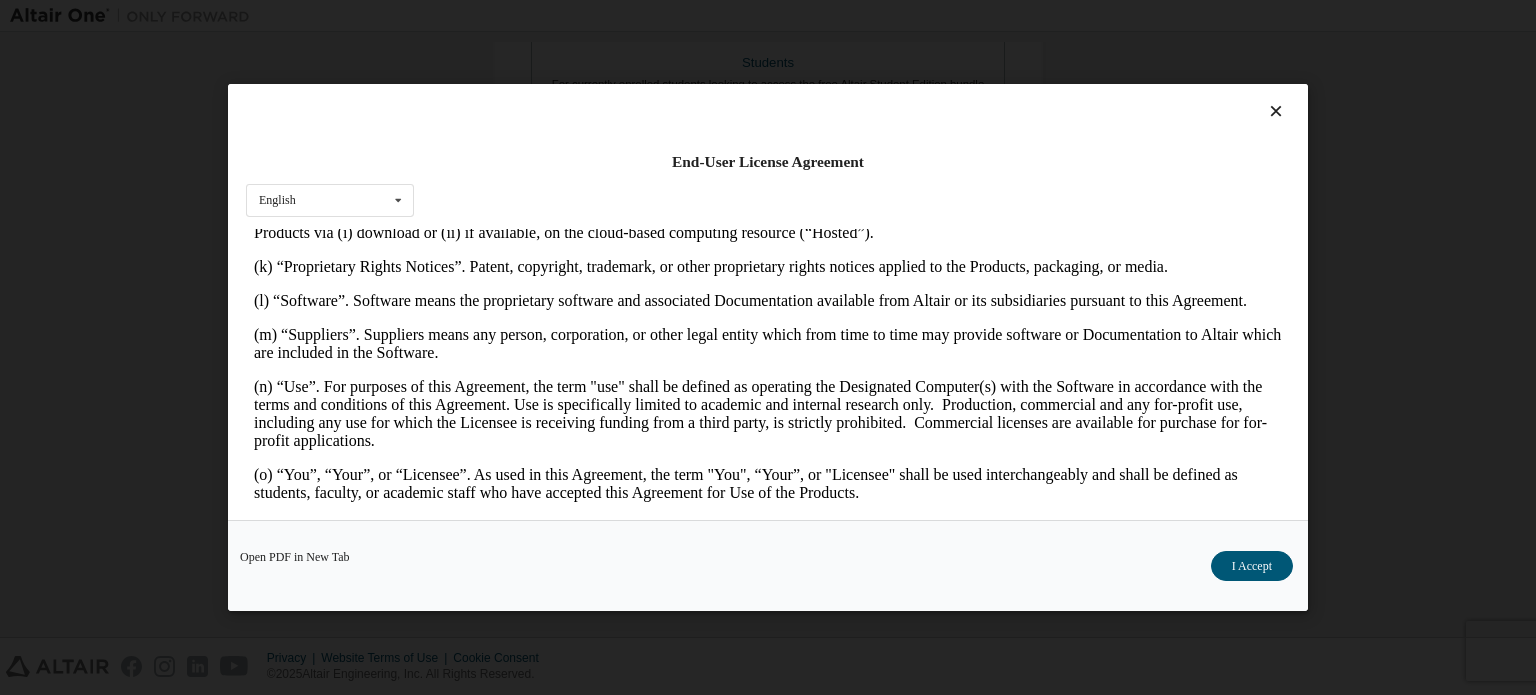 scroll, scrollTop: 979, scrollLeft: 0, axis: vertical 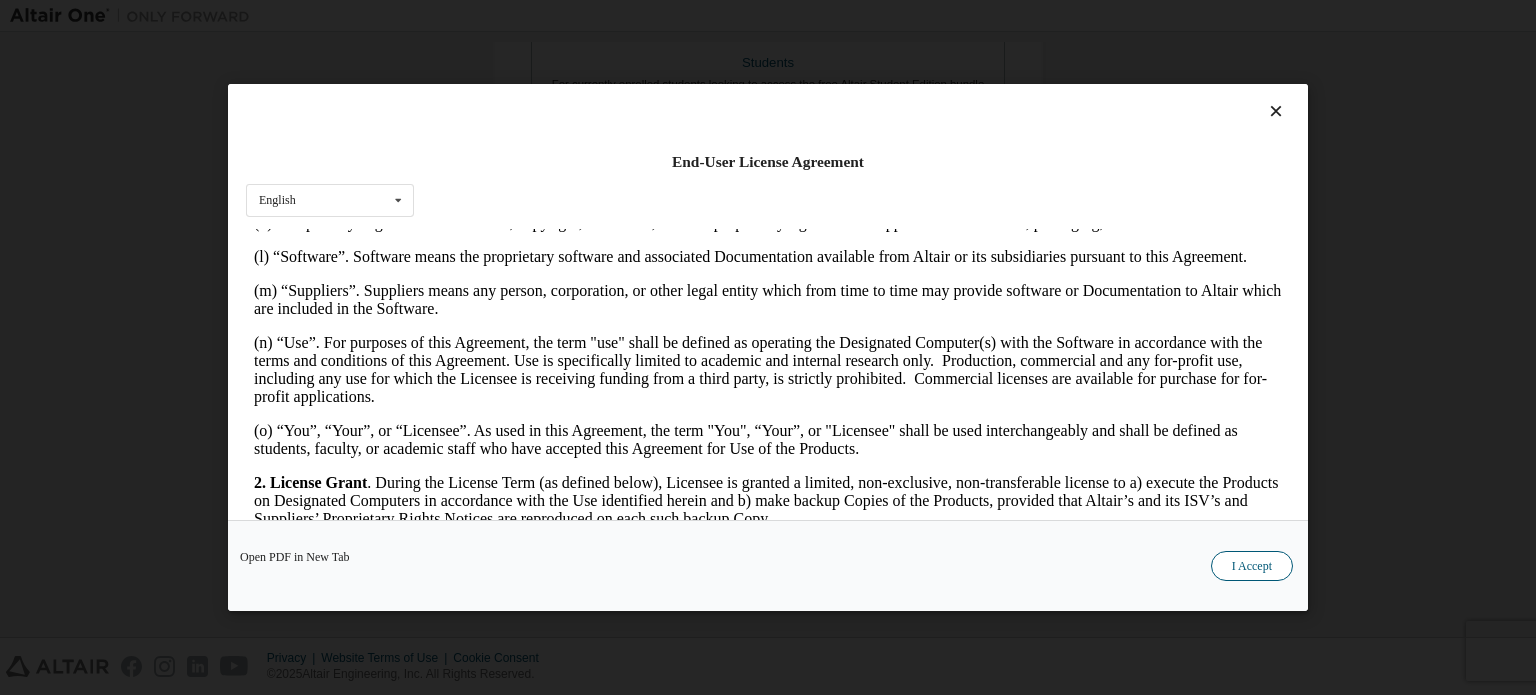 click on "I Accept" at bounding box center (1252, 566) 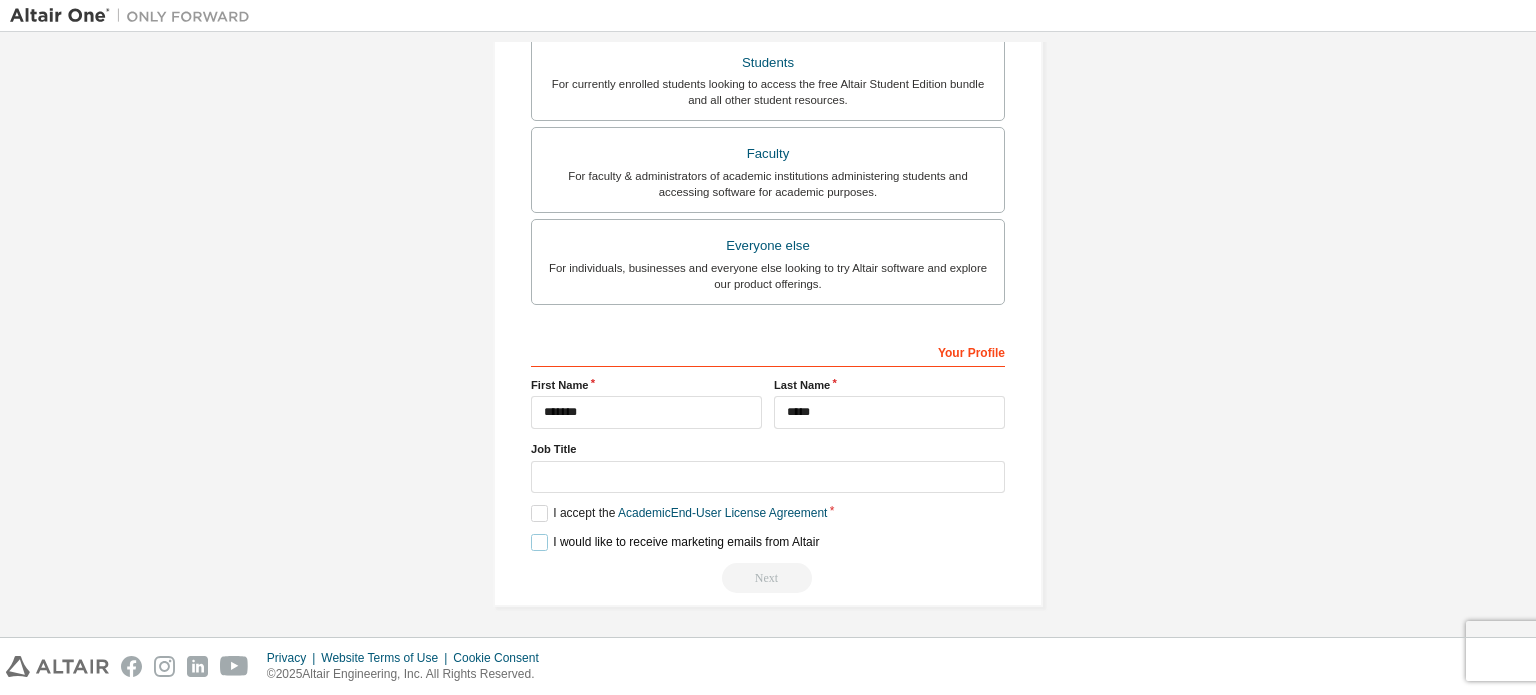 click on "I would like to receive marketing emails from Altair" at bounding box center [675, 542] 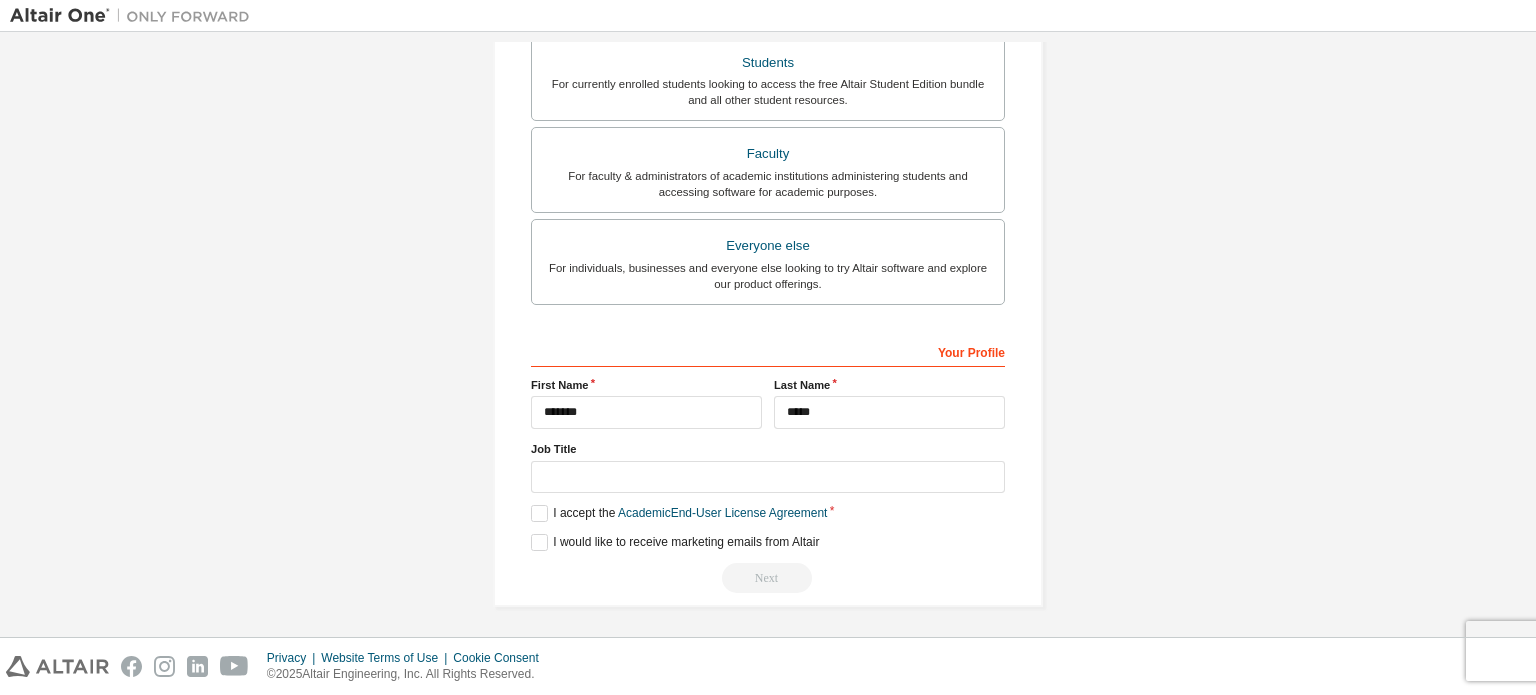 click on "Next" at bounding box center [768, 578] 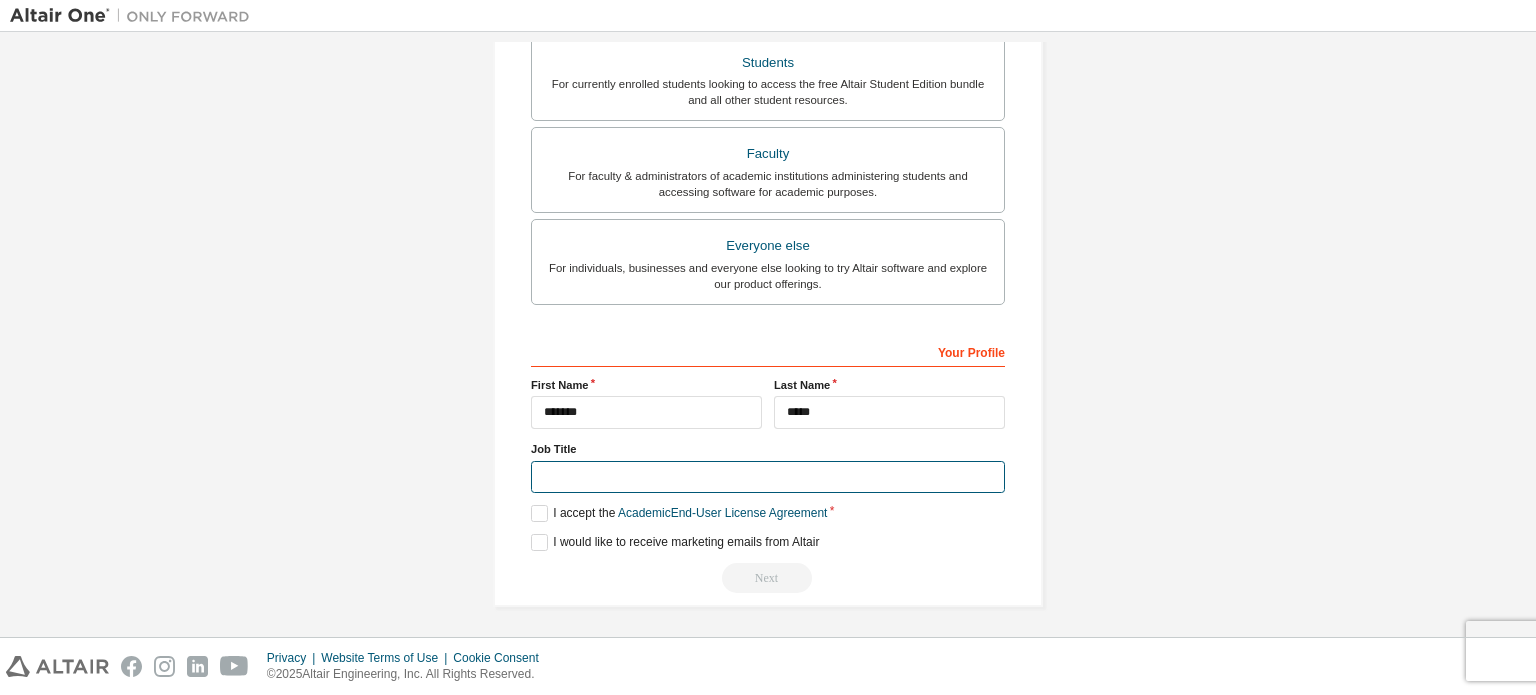 click at bounding box center (768, 477) 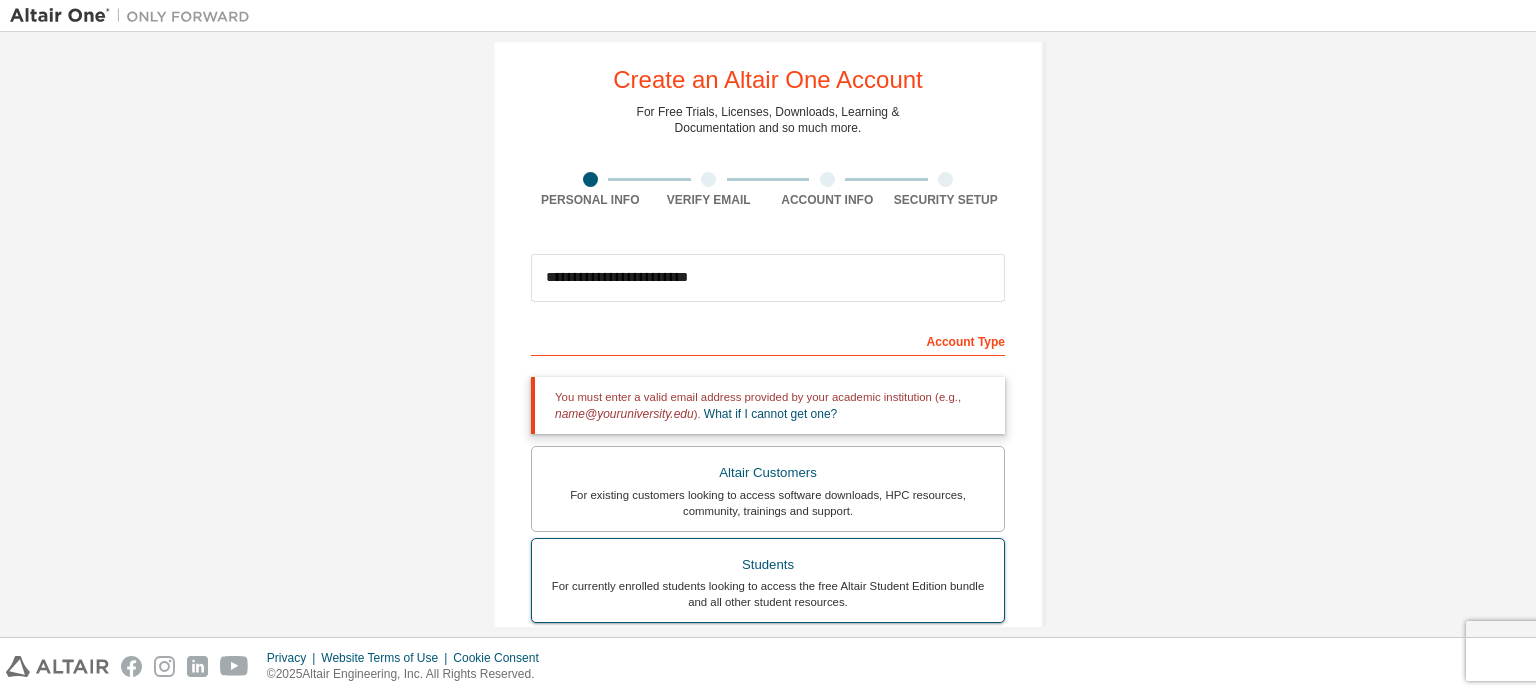 scroll, scrollTop: 0, scrollLeft: 0, axis: both 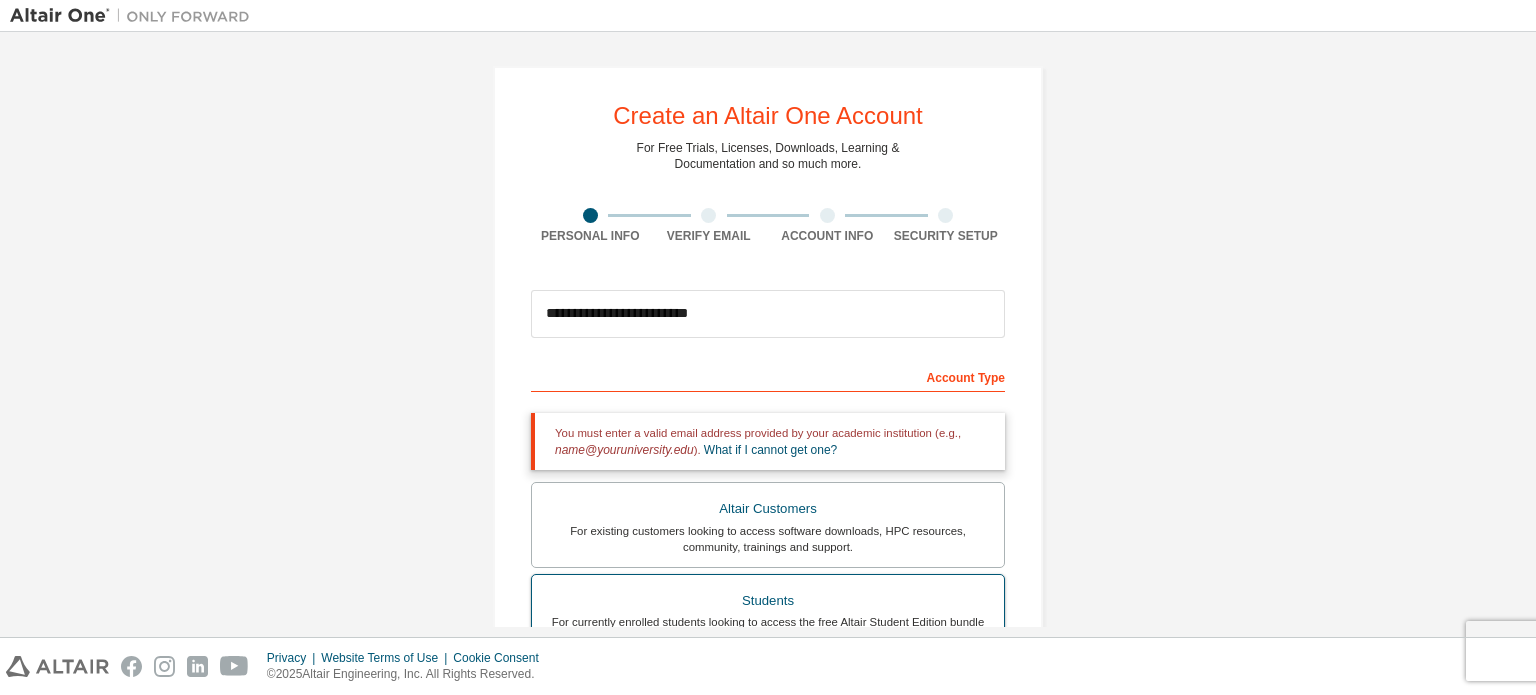 click on "Academic emails outside our recognised list will require manual verification. You must enter a valid email address provided by your academic institution (e.g.,   [EMAIL] ).   What if I cannot get one? Altair Customers For existing customers looking to access software downloads, HPC resources, community, trainings and support. Students For currently enrolled students looking to access the free Altair Student Edition bundle and all other student resources. Faculty For faculty & administrators of academic institutions administering students and accessing software for academic purposes. Everyone else For individuals, businesses and everyone else looking to try Altair software and explore our product offerings." at bounding box center [768, 625] 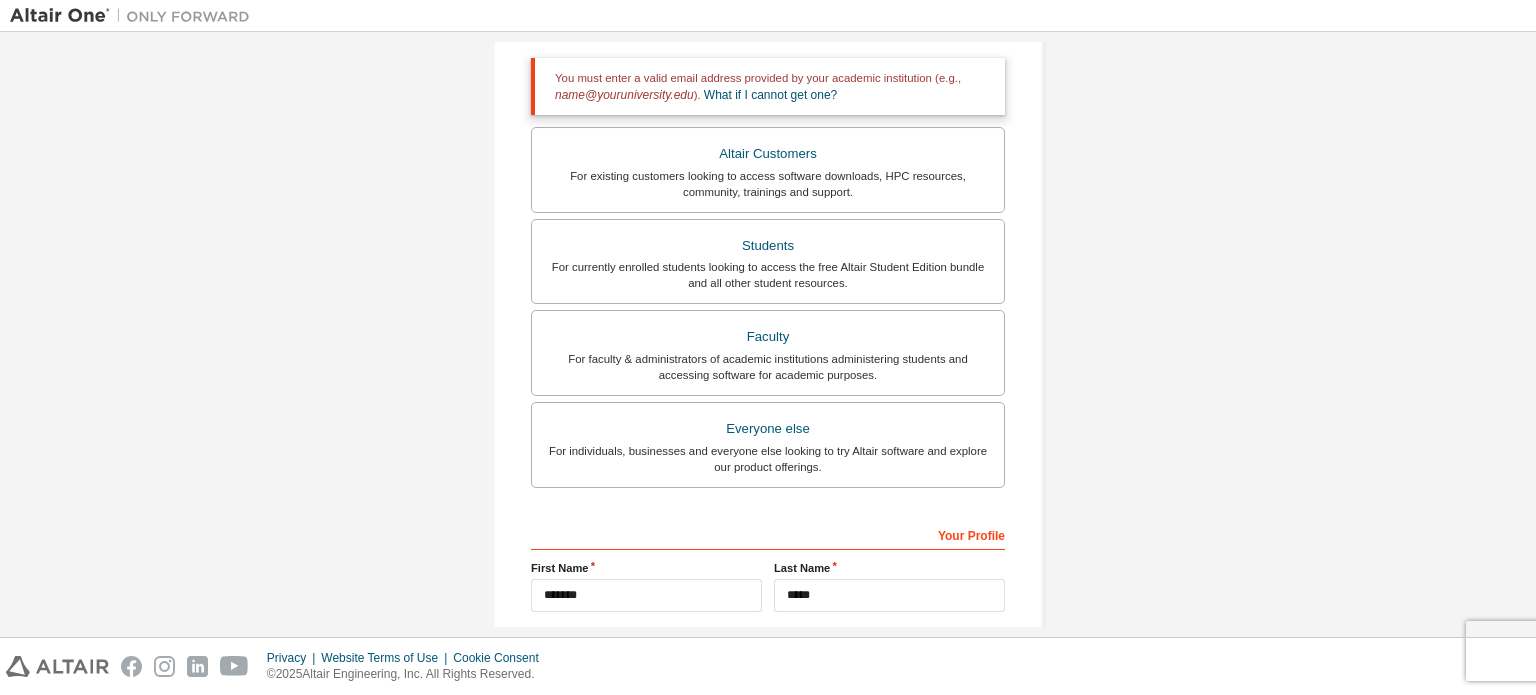 scroll, scrollTop: 356, scrollLeft: 0, axis: vertical 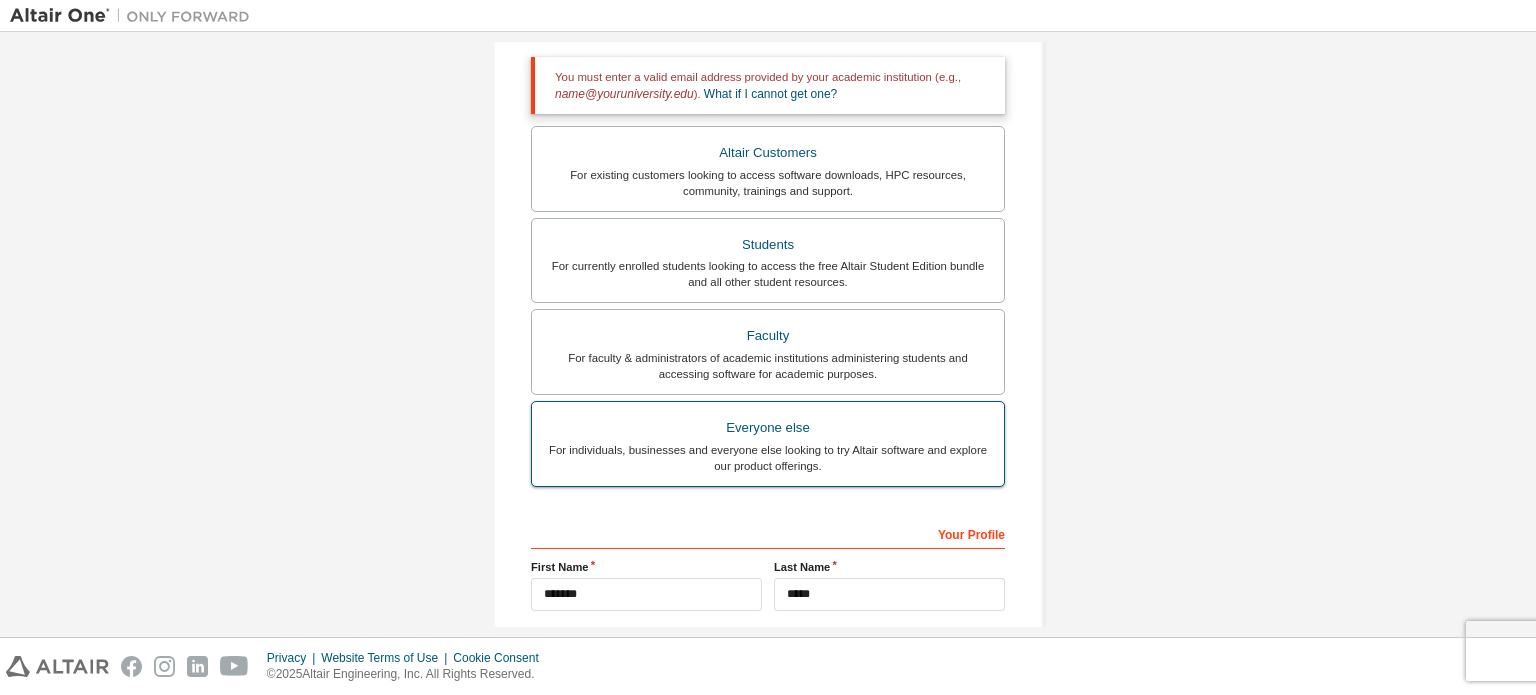 click on "Everyone else" at bounding box center (768, 428) 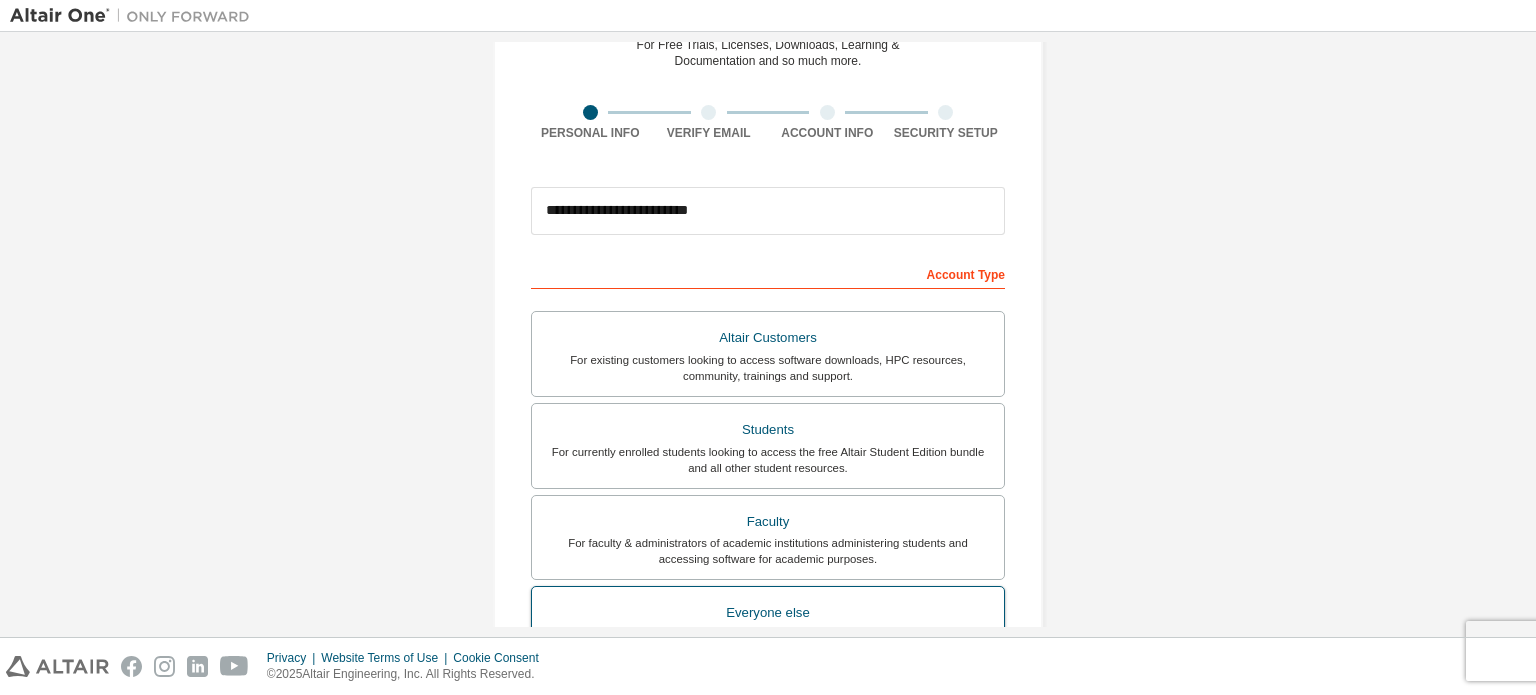 scroll, scrollTop: 469, scrollLeft: 0, axis: vertical 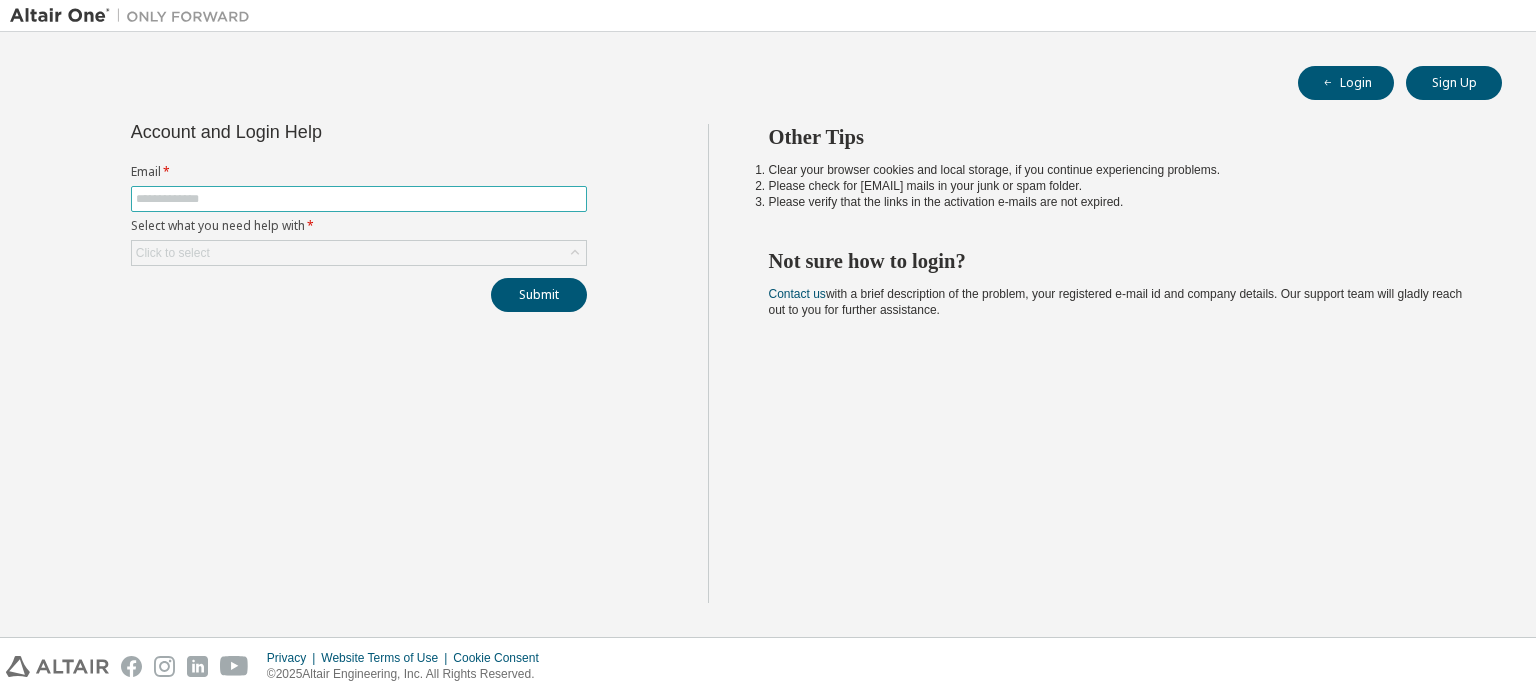 click at bounding box center (359, 199) 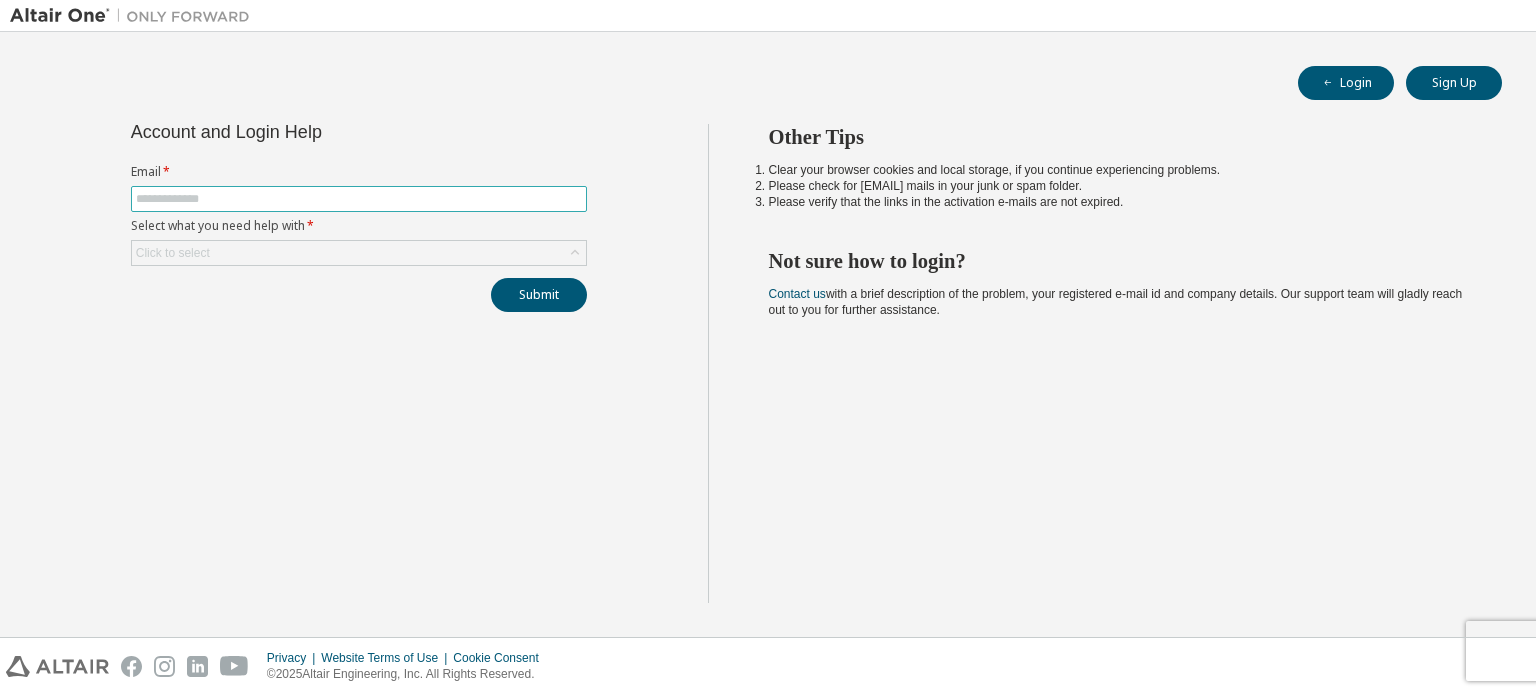 type on "**********" 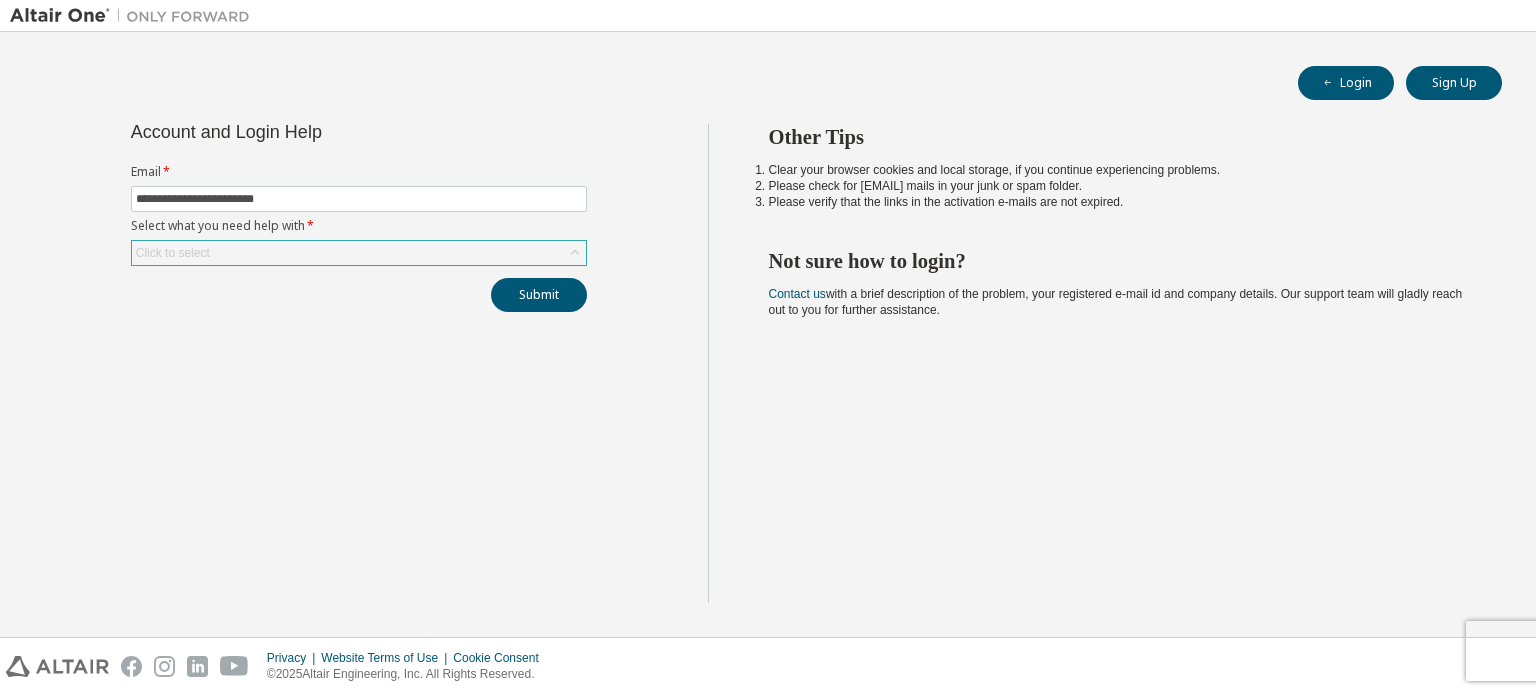 click on "Click to select" at bounding box center [359, 253] 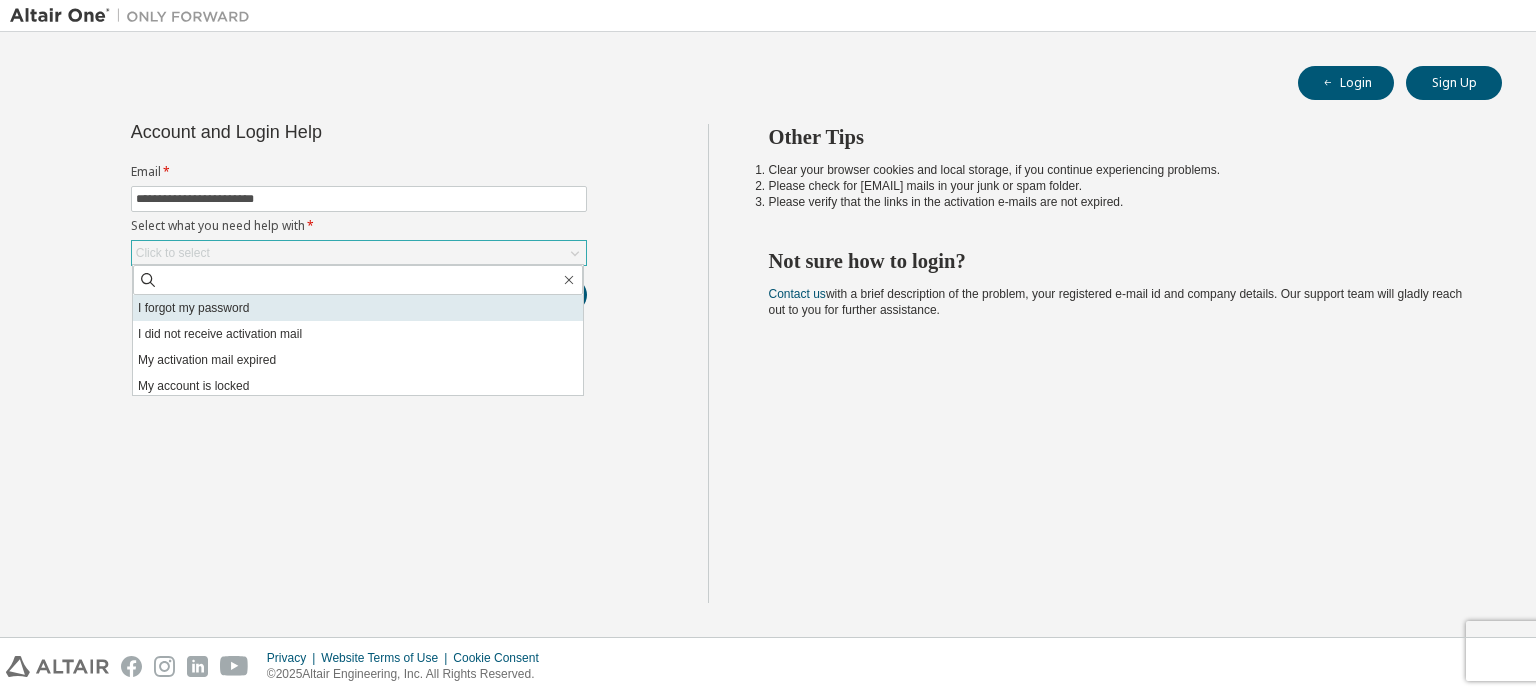 click on "I forgot my password" at bounding box center (358, 308) 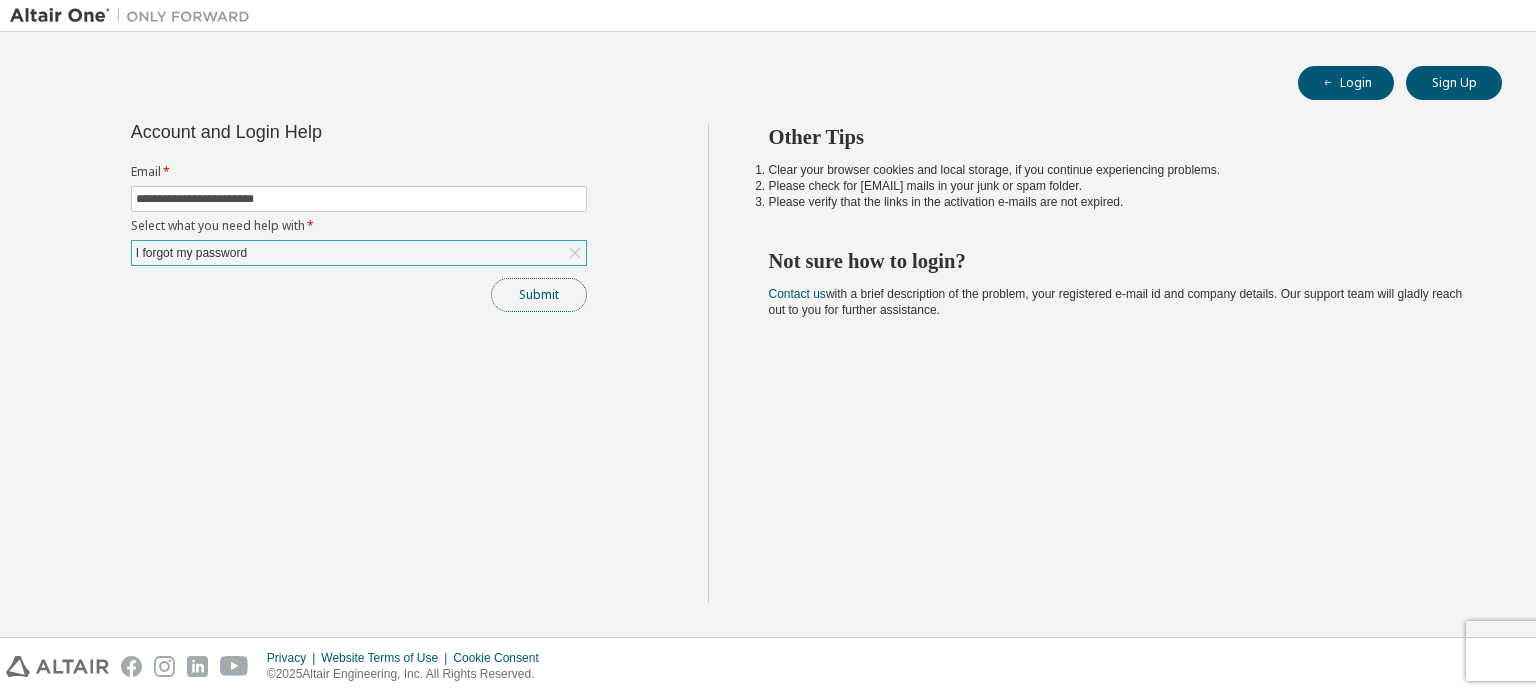 click on "Submit" at bounding box center (539, 295) 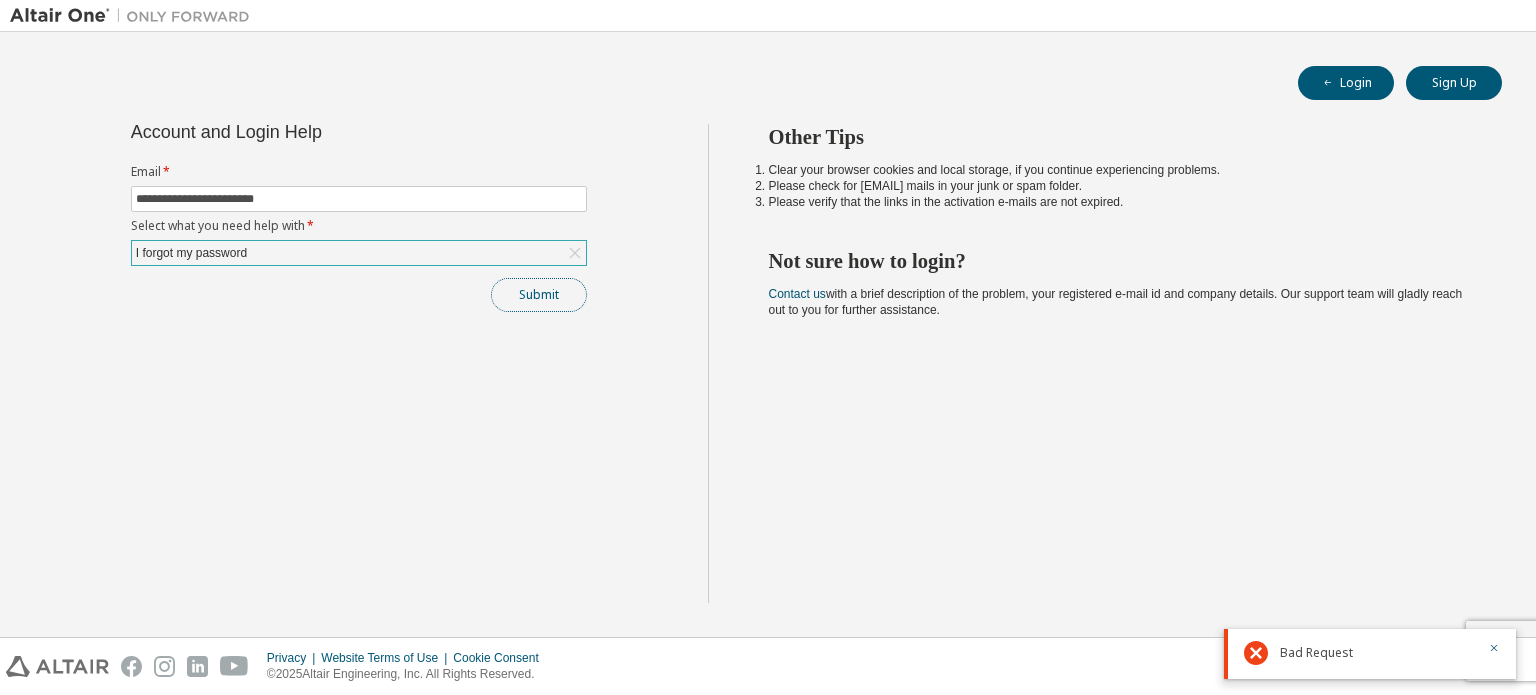 click on "Submit" at bounding box center [539, 295] 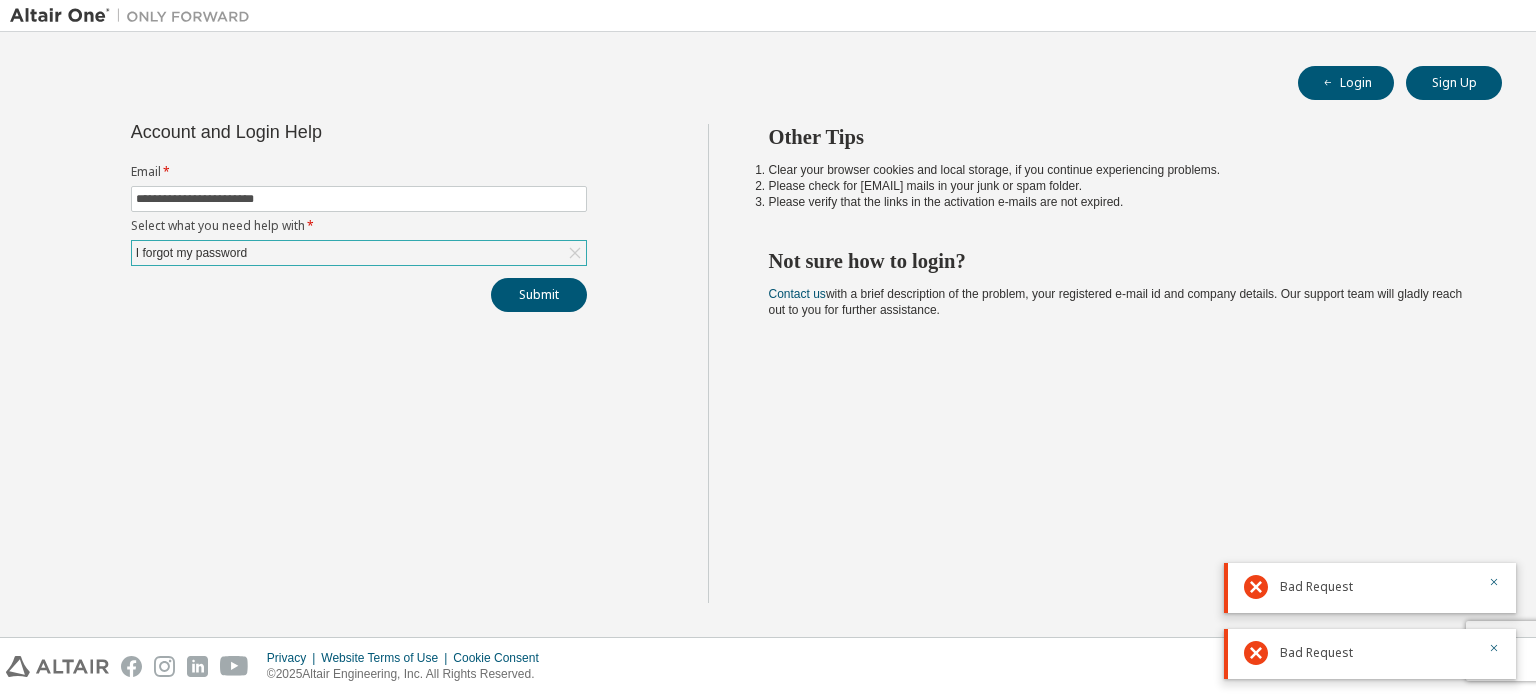 click on "I forgot my password" at bounding box center (359, 253) 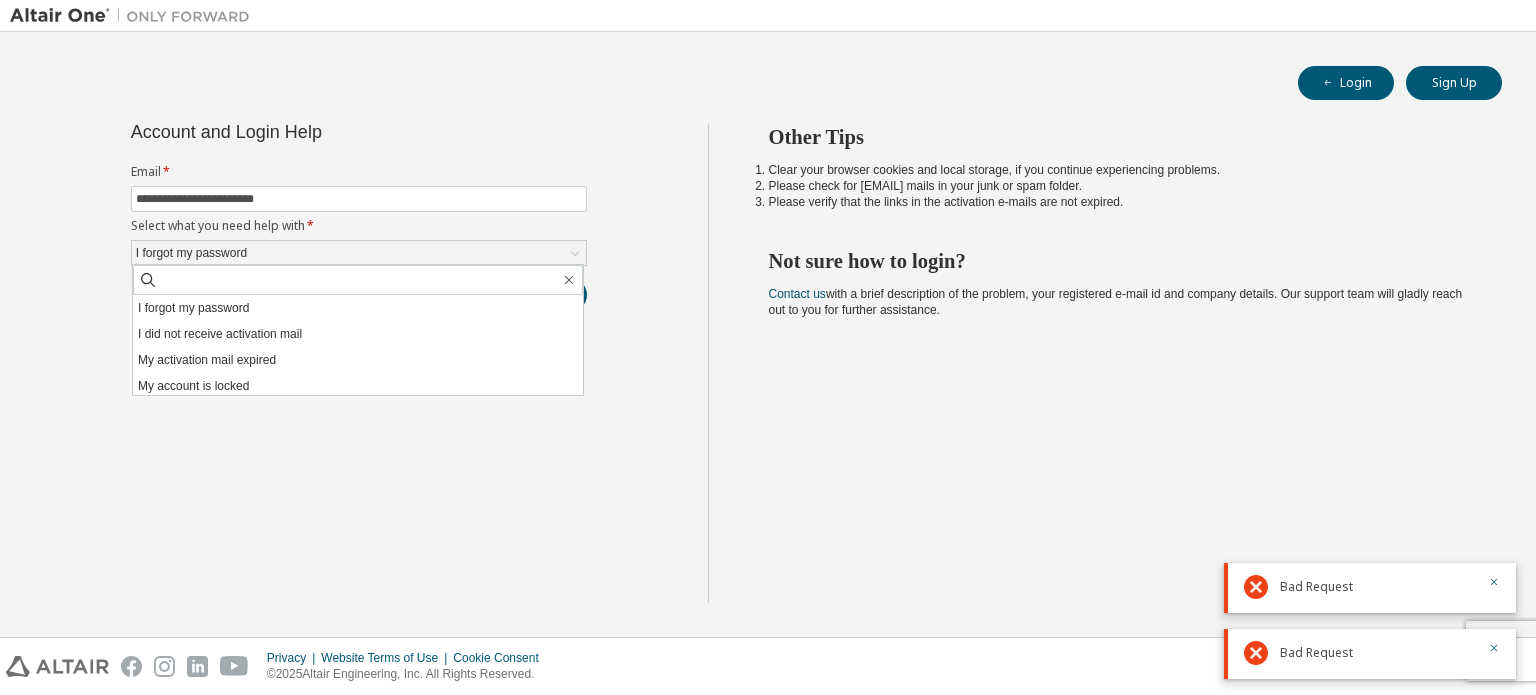 click on "**********" at bounding box center [359, 363] 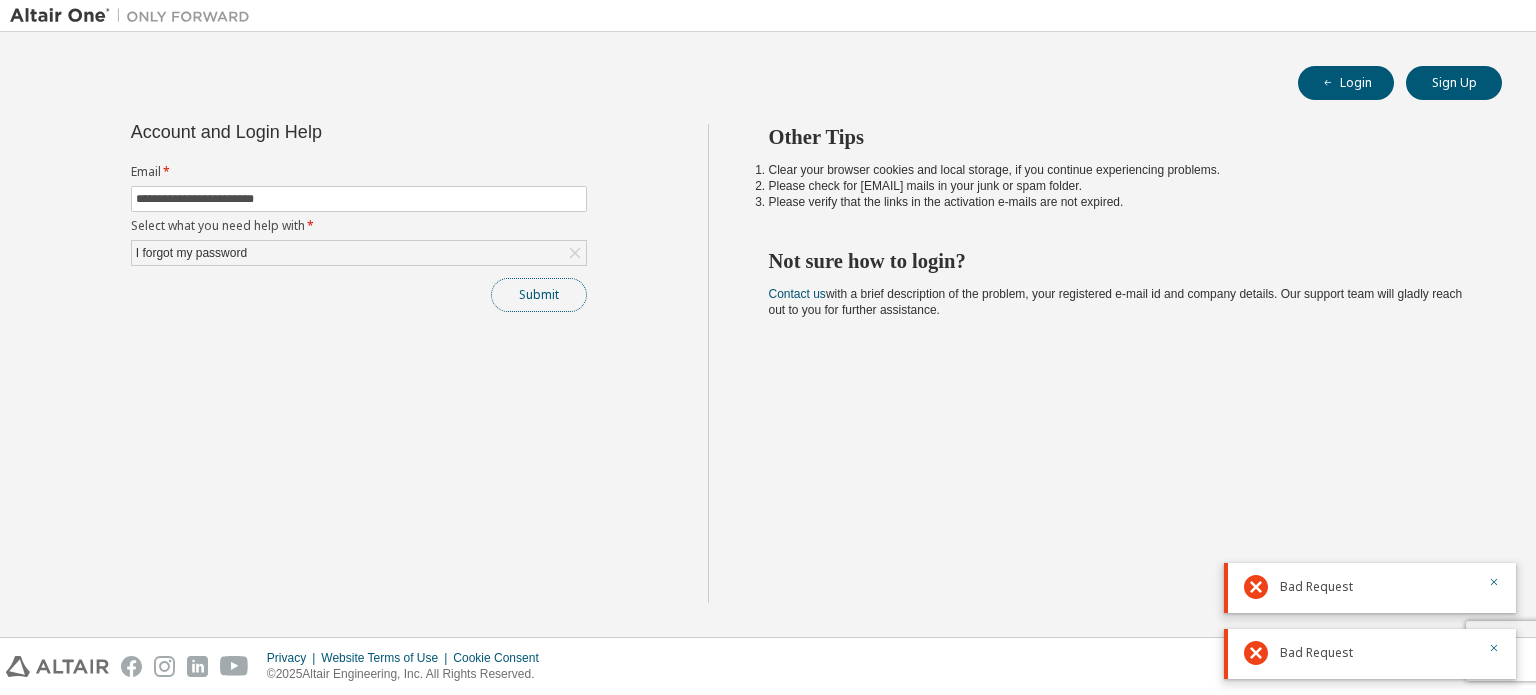 click on "Submit" at bounding box center (539, 295) 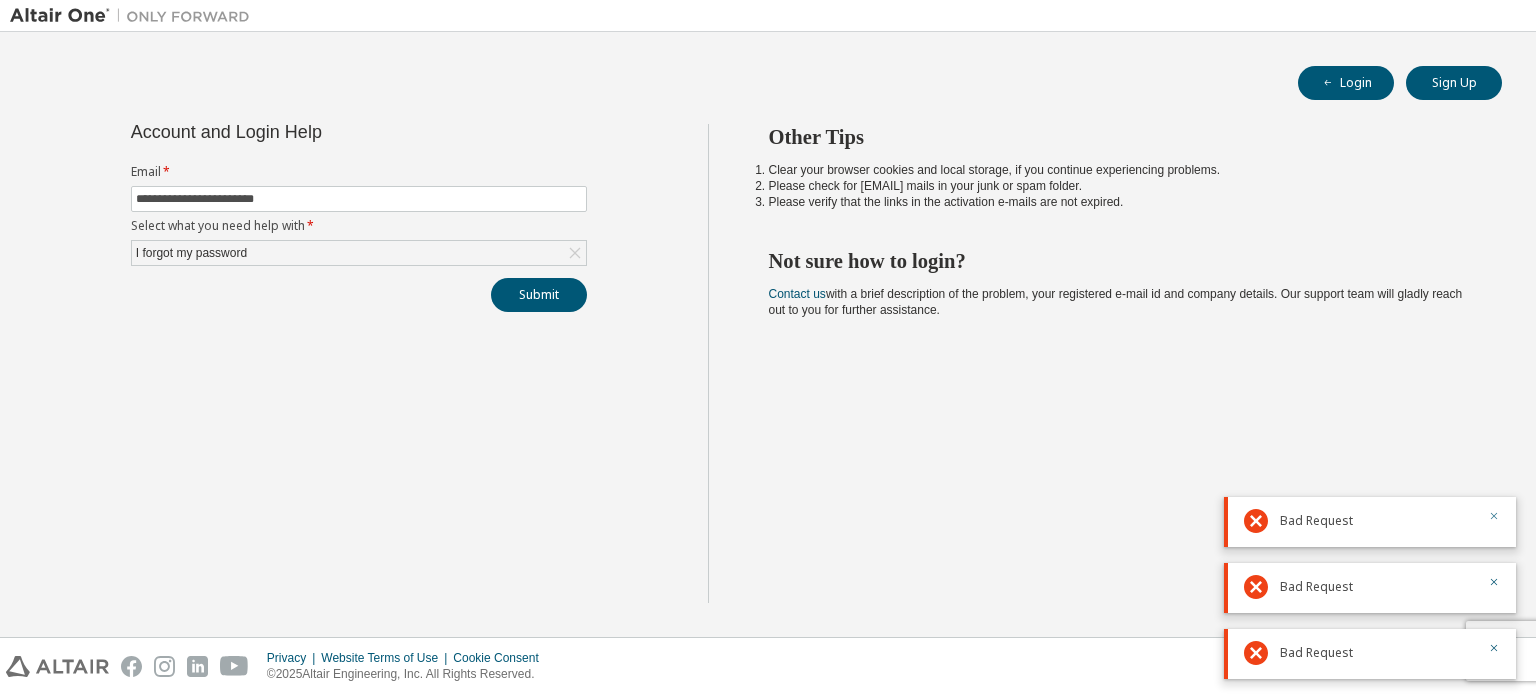 click at bounding box center [1494, 518] 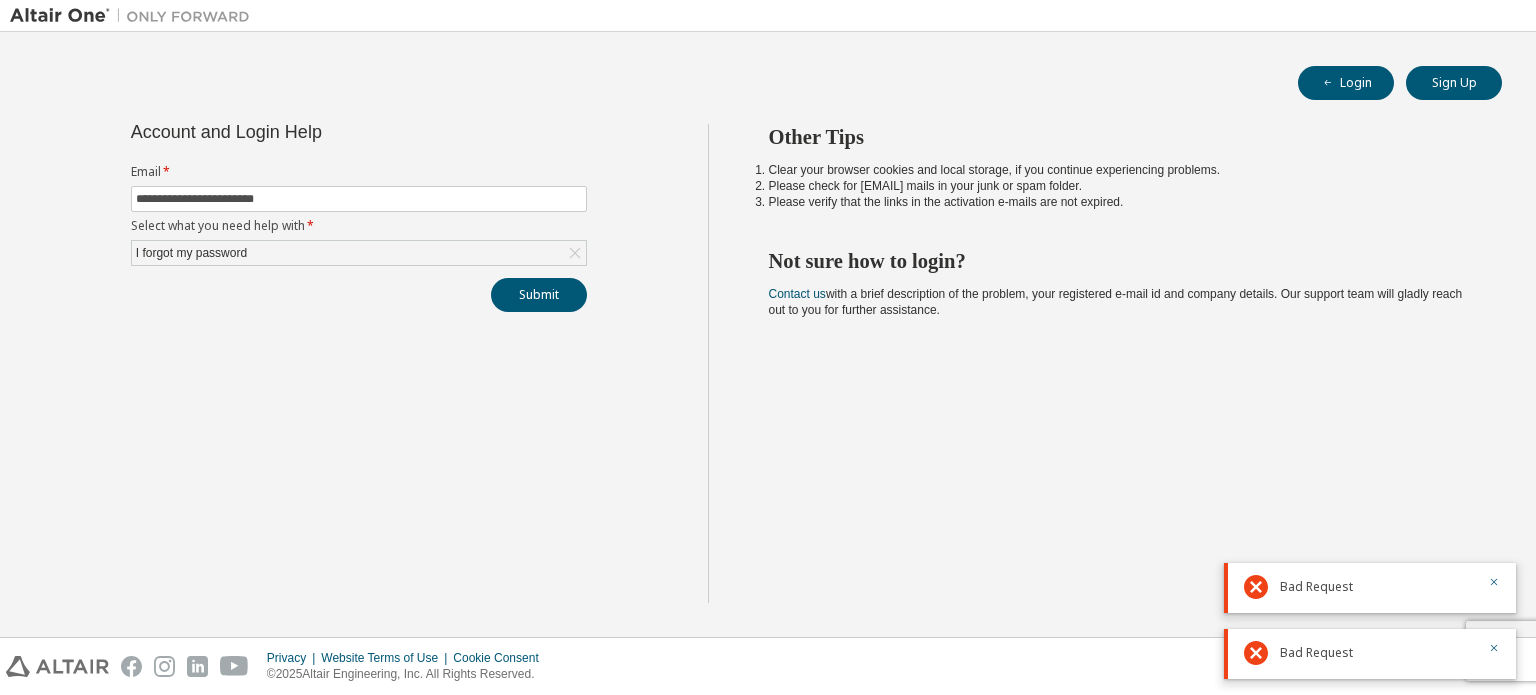 click at bounding box center (1488, 587) 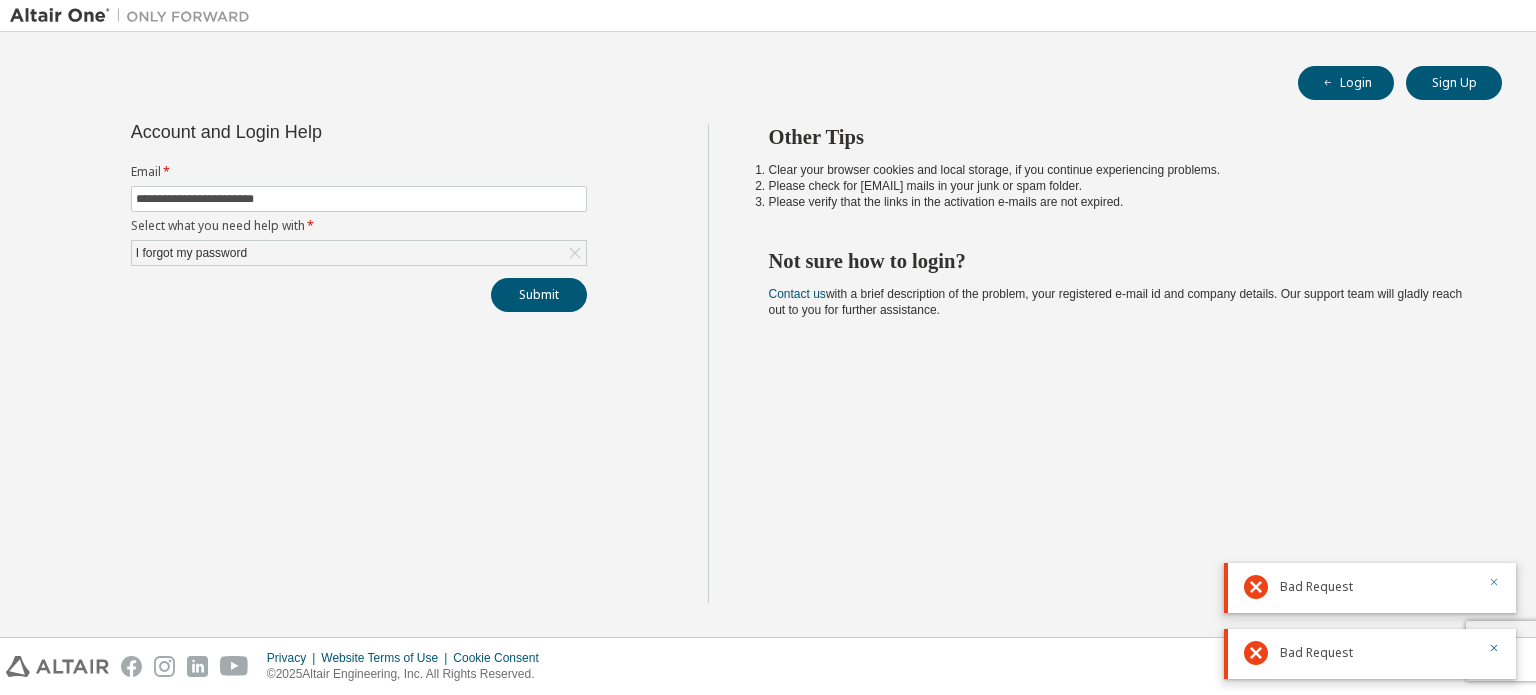 click 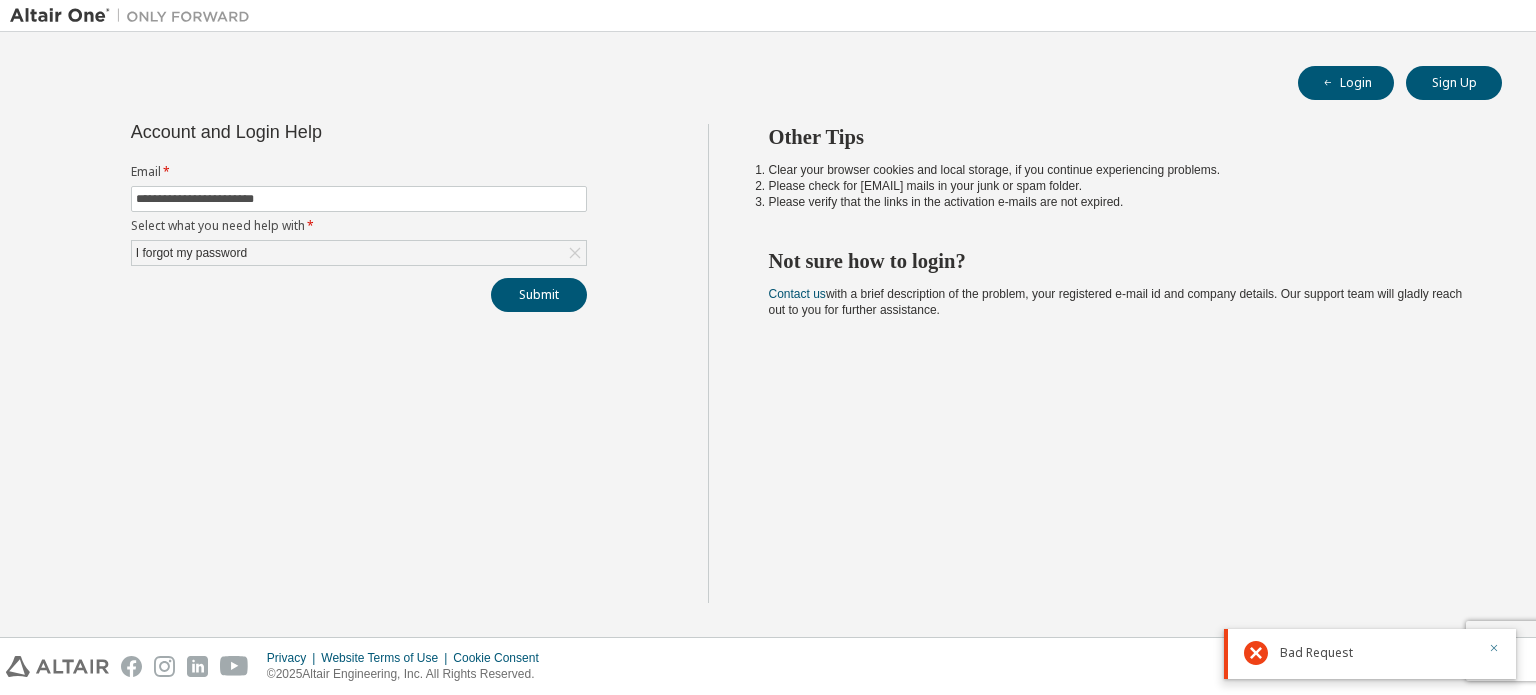 click 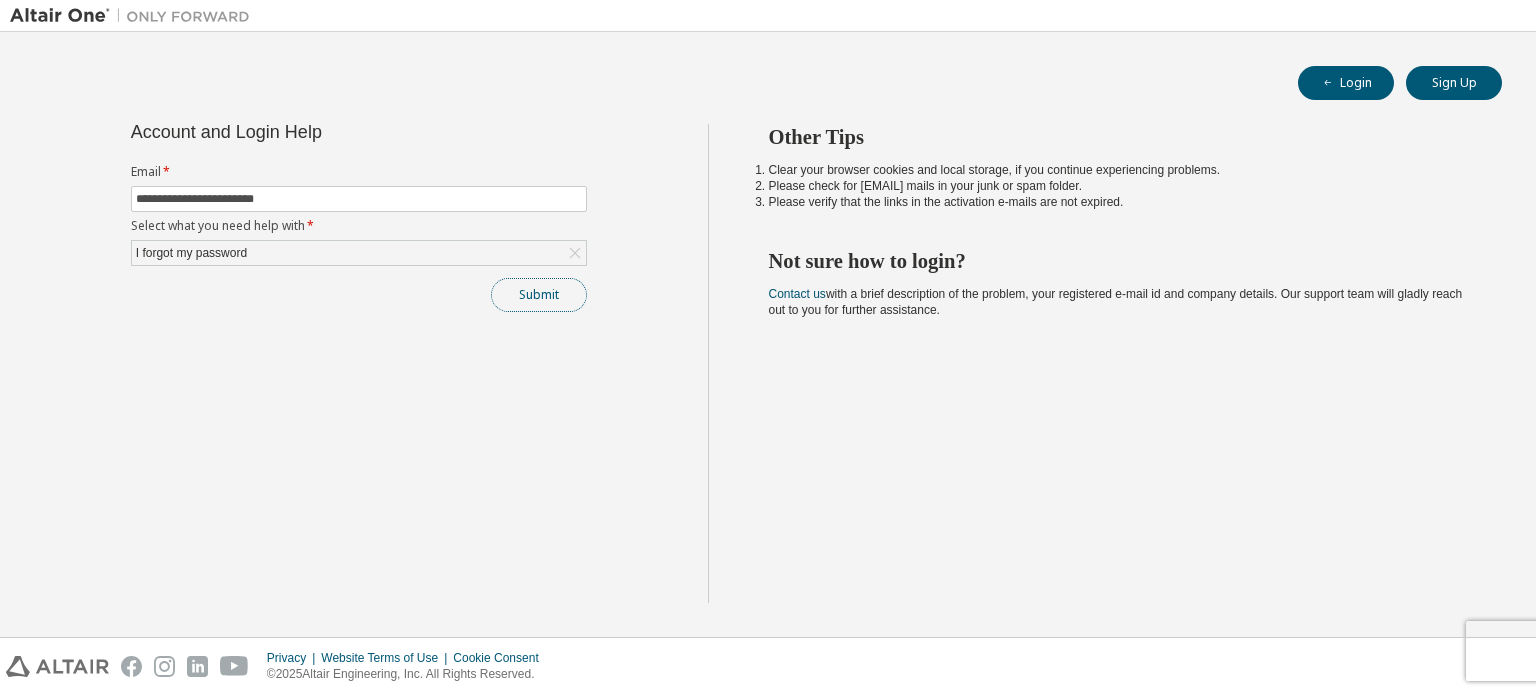 click on "Submit" at bounding box center [539, 295] 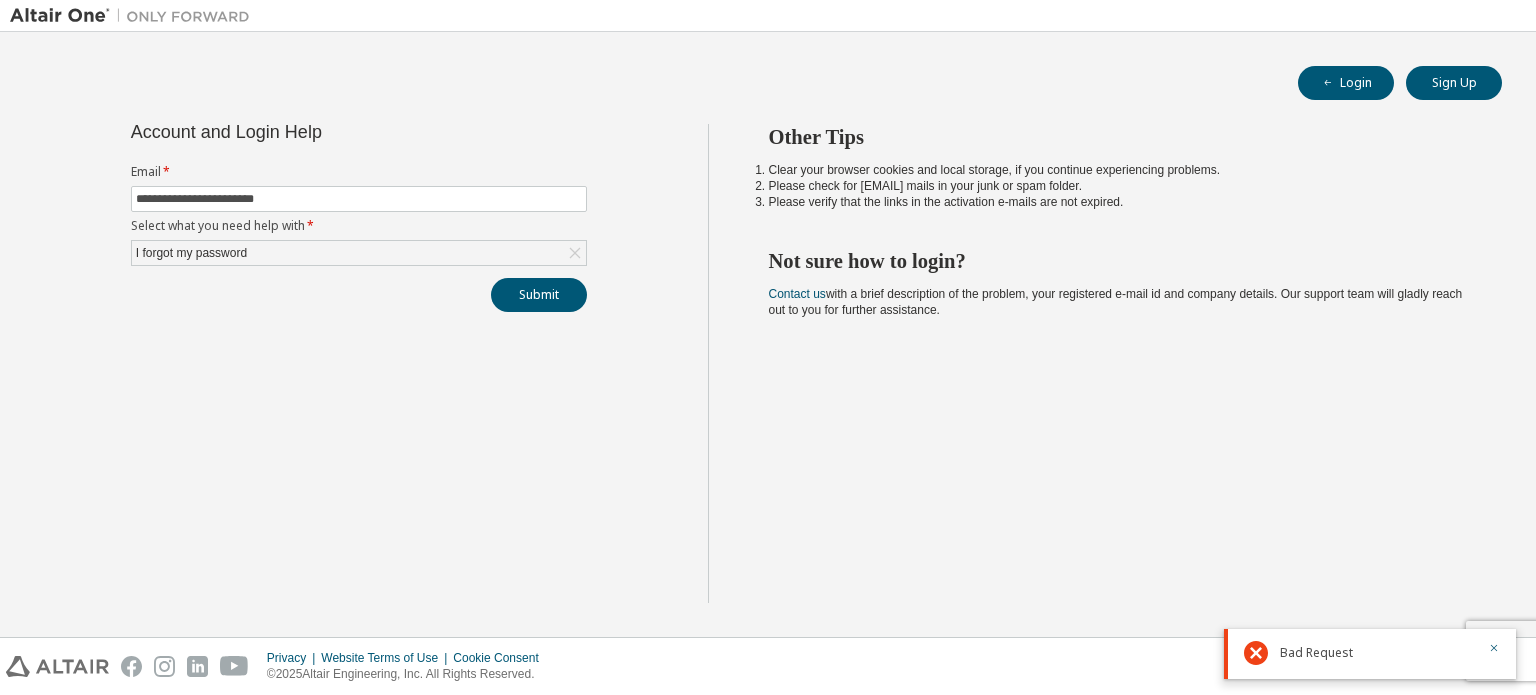click on "Bad Request" at bounding box center (1370, 654) 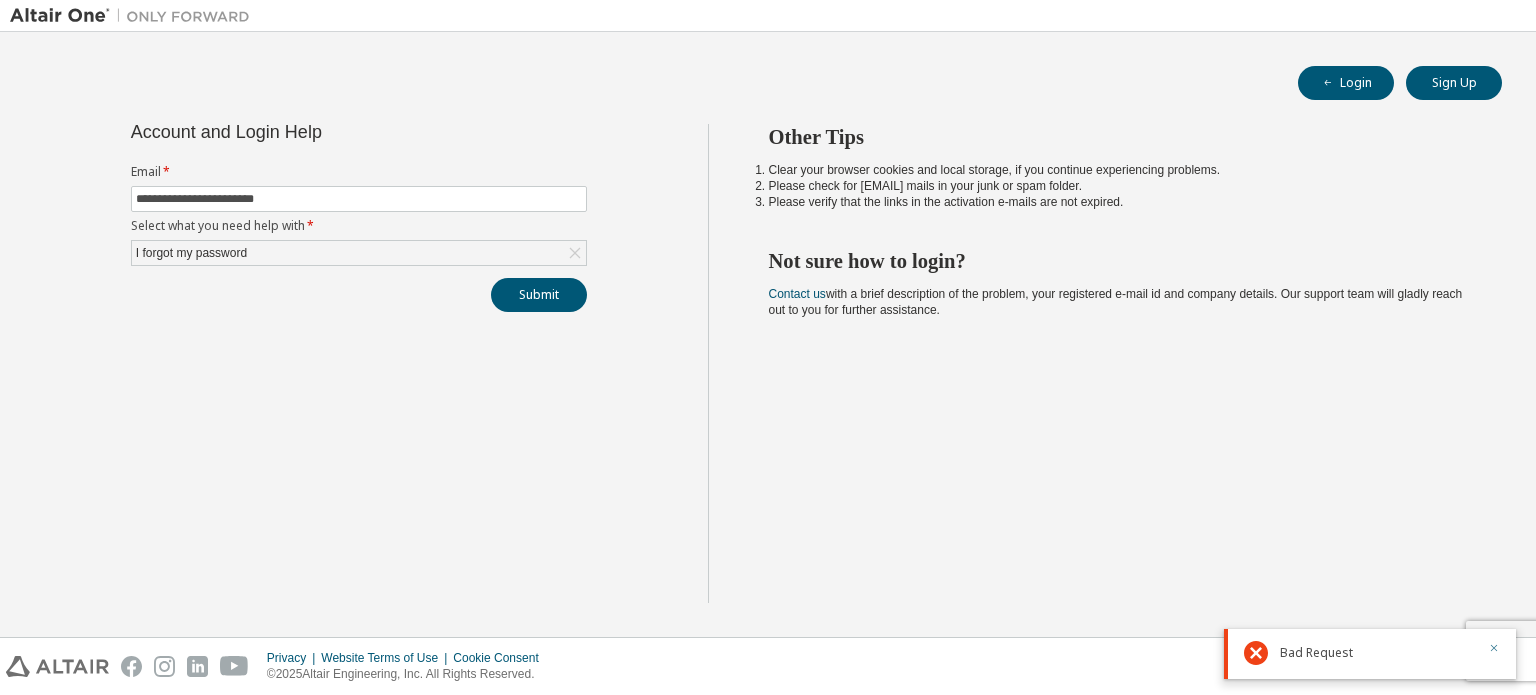 click 